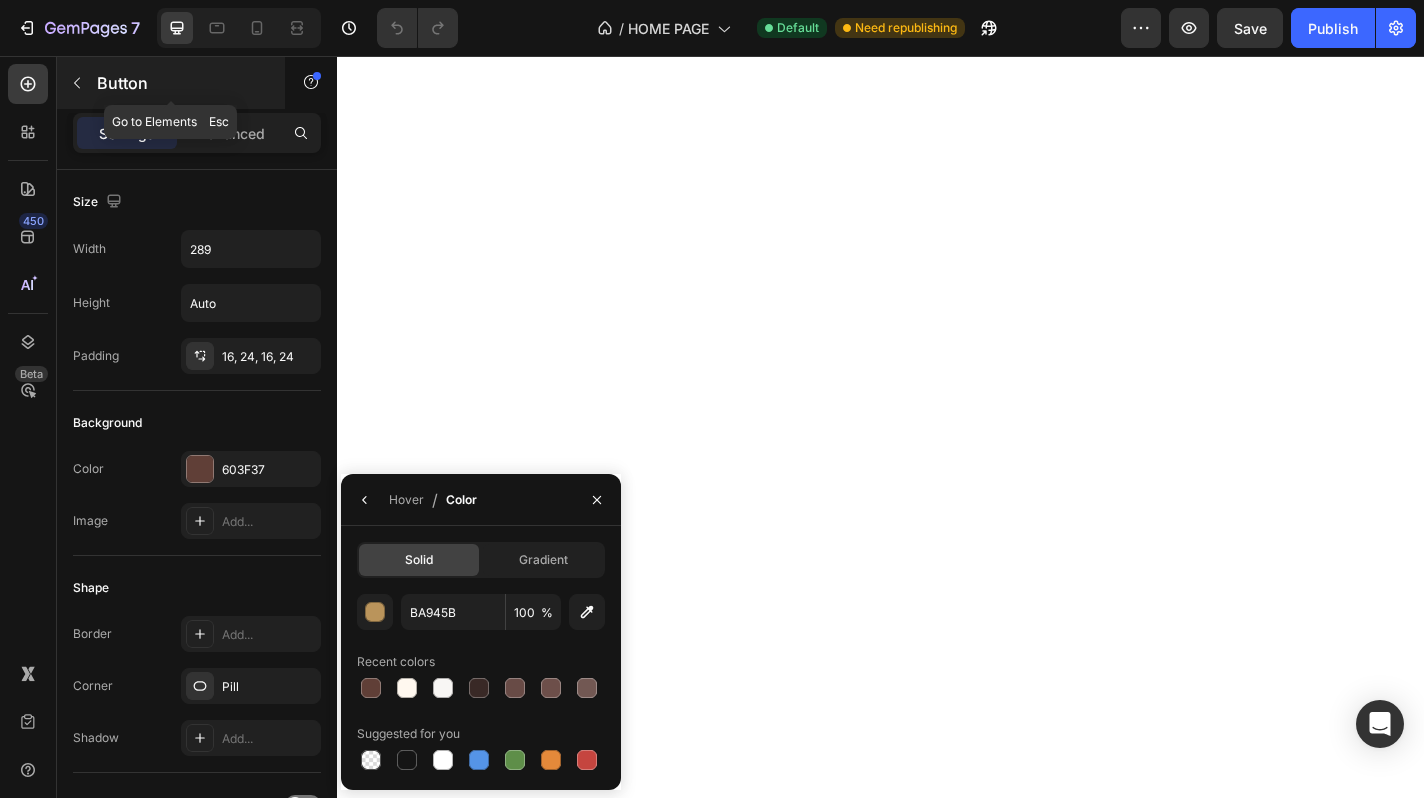 scroll, scrollTop: 0, scrollLeft: 0, axis: both 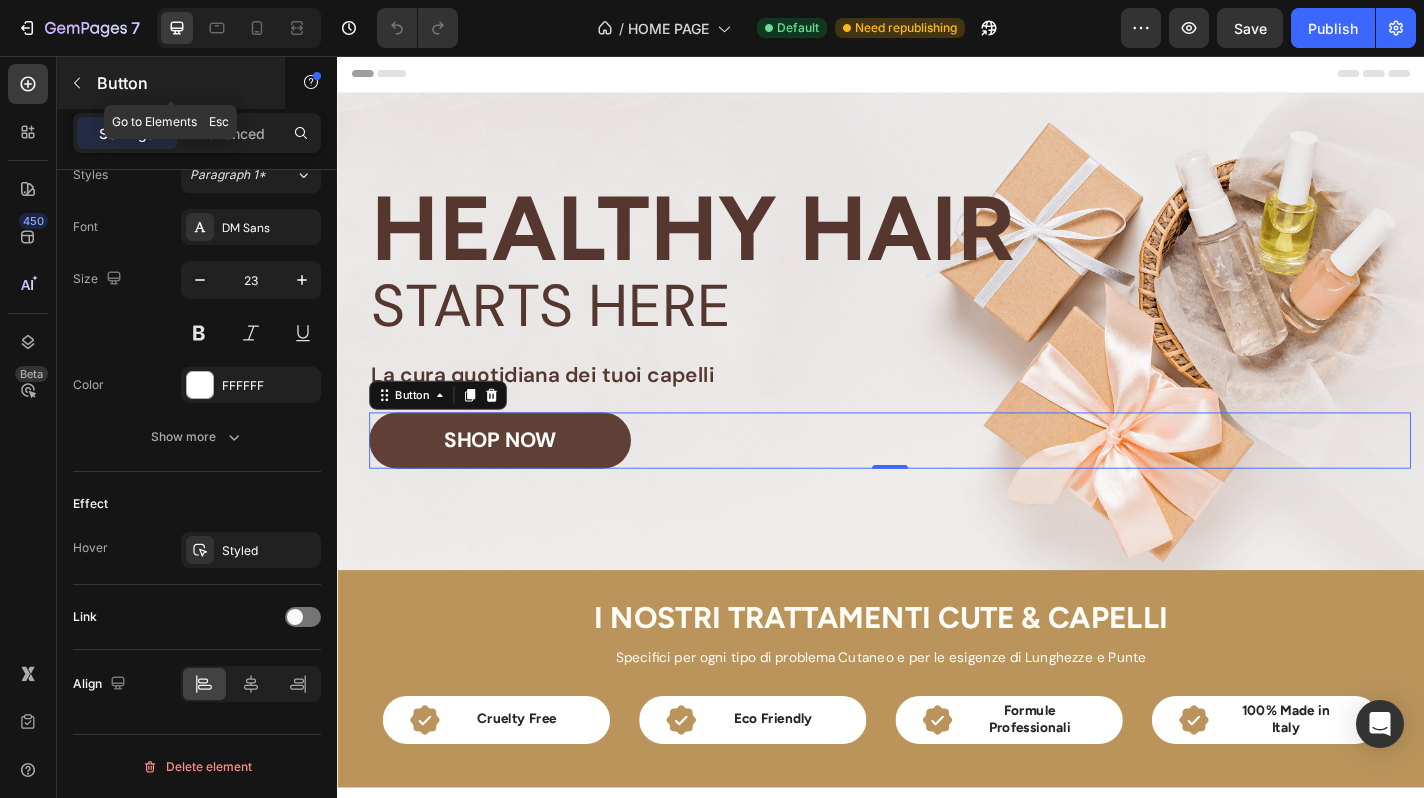 click 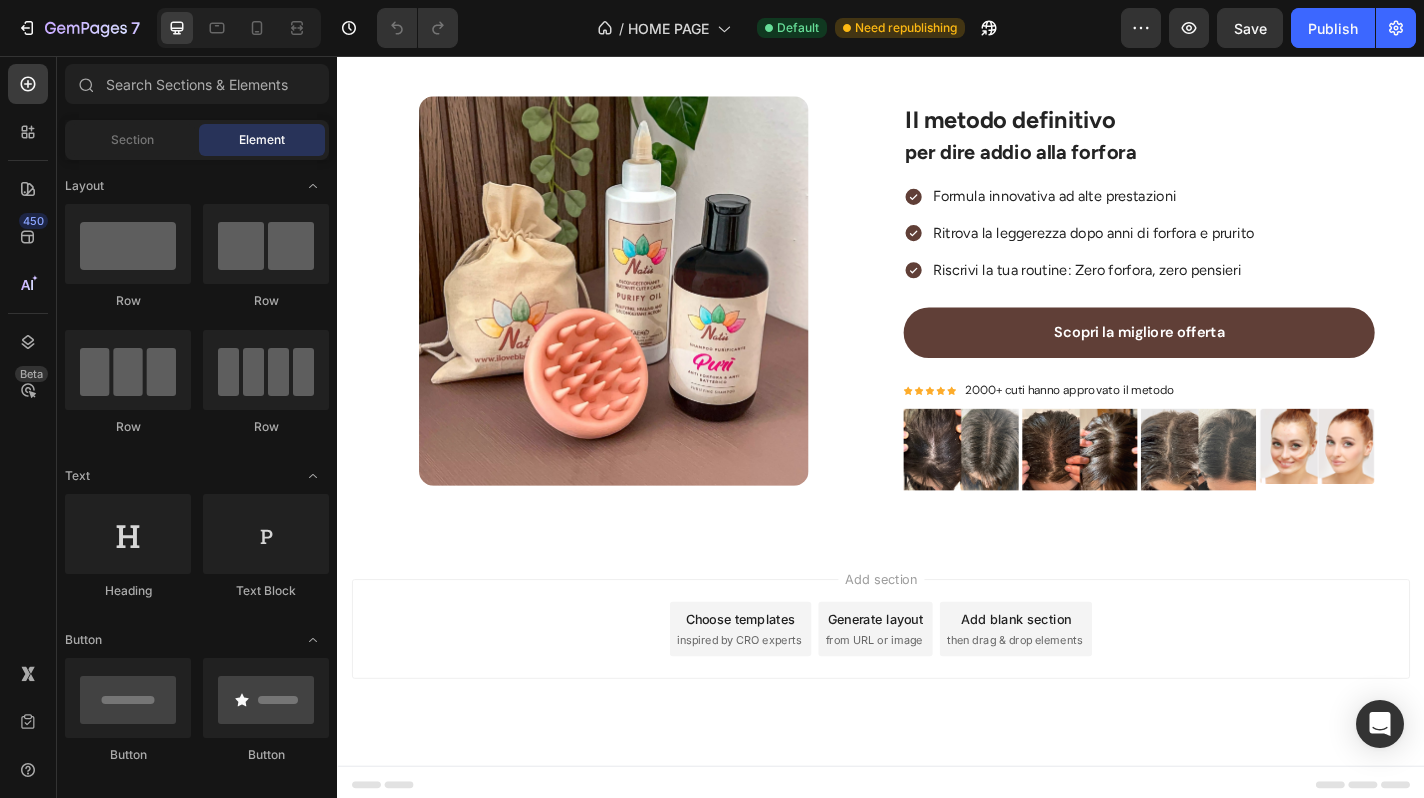scroll, scrollTop: 3503, scrollLeft: 0, axis: vertical 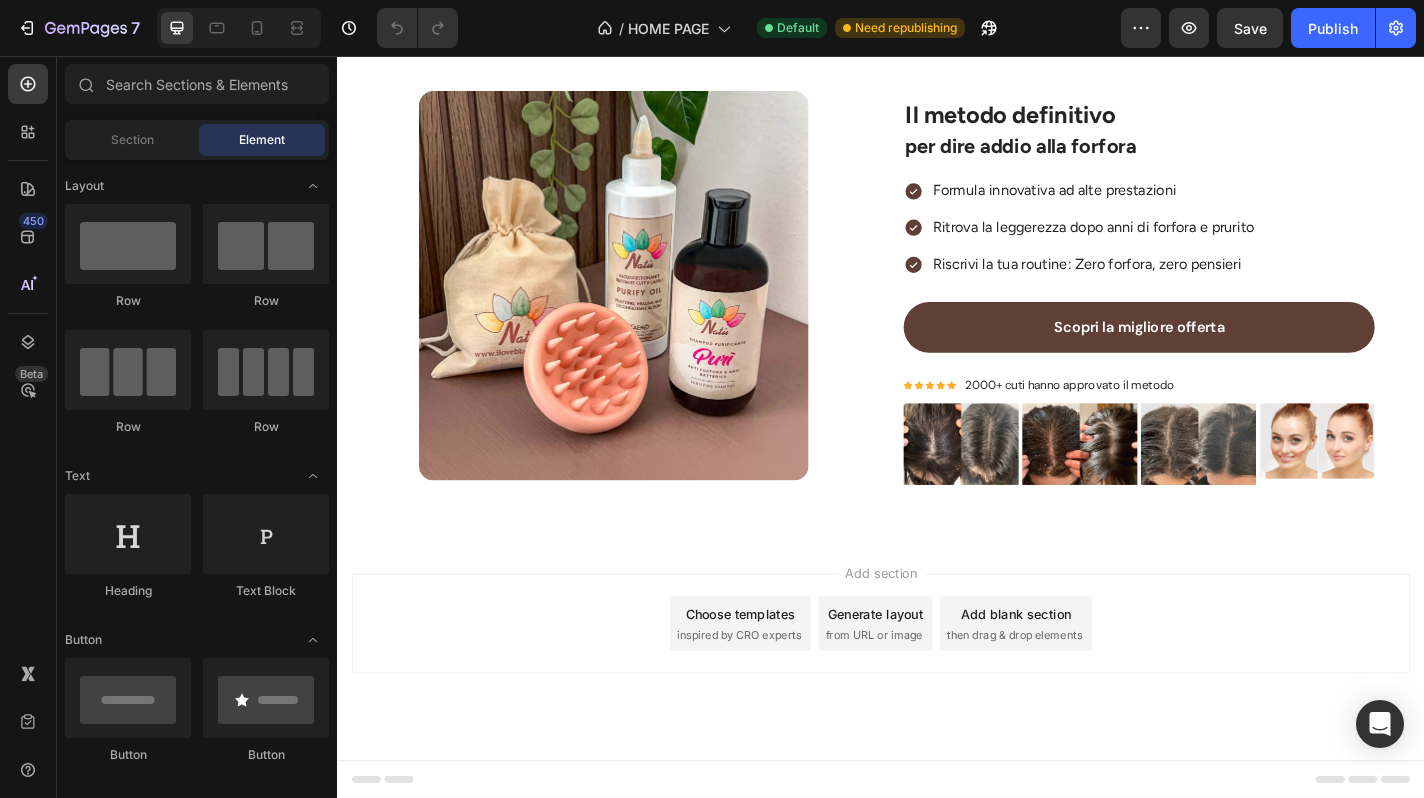 click on "Add blank section" at bounding box center (1086, 672) 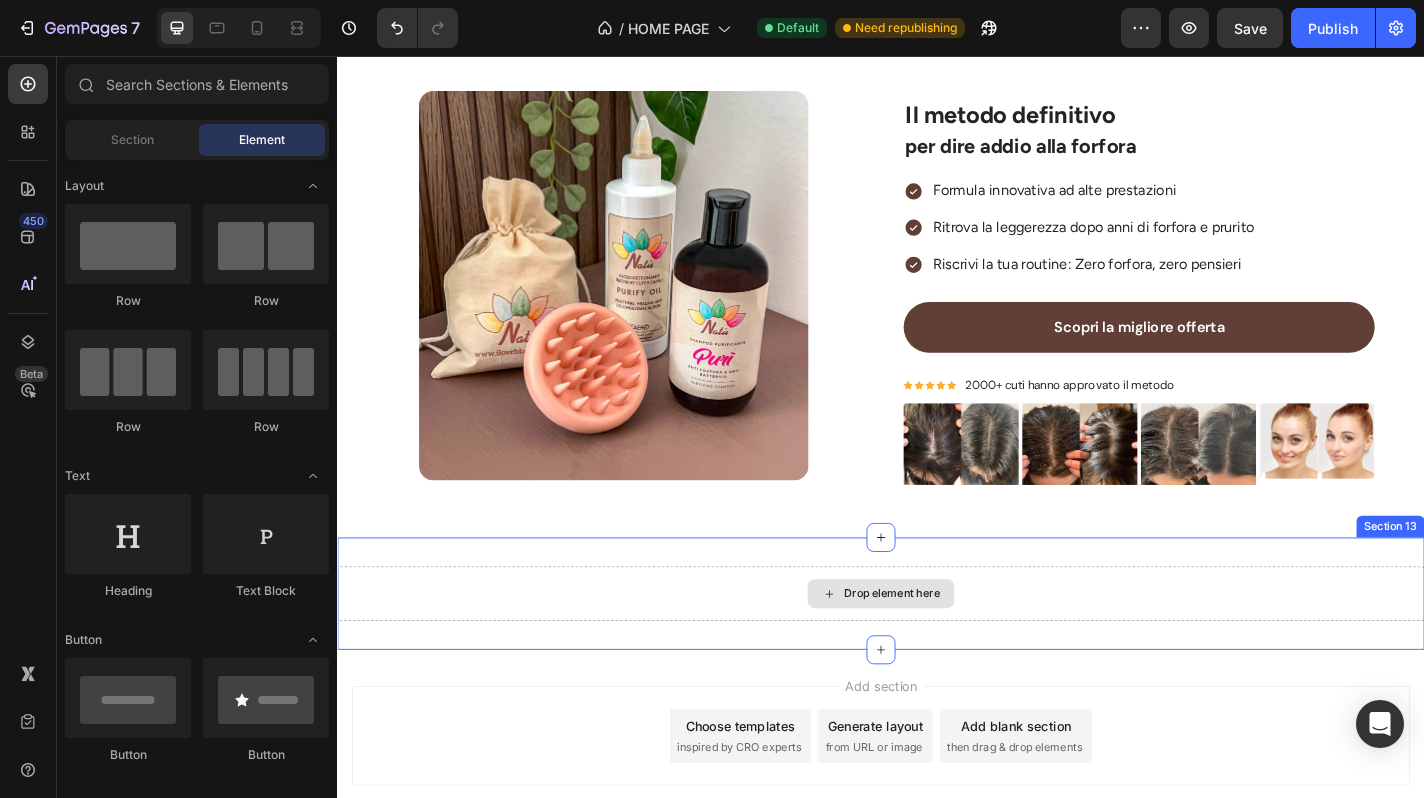 click on "Drop element here" at bounding box center [949, 650] 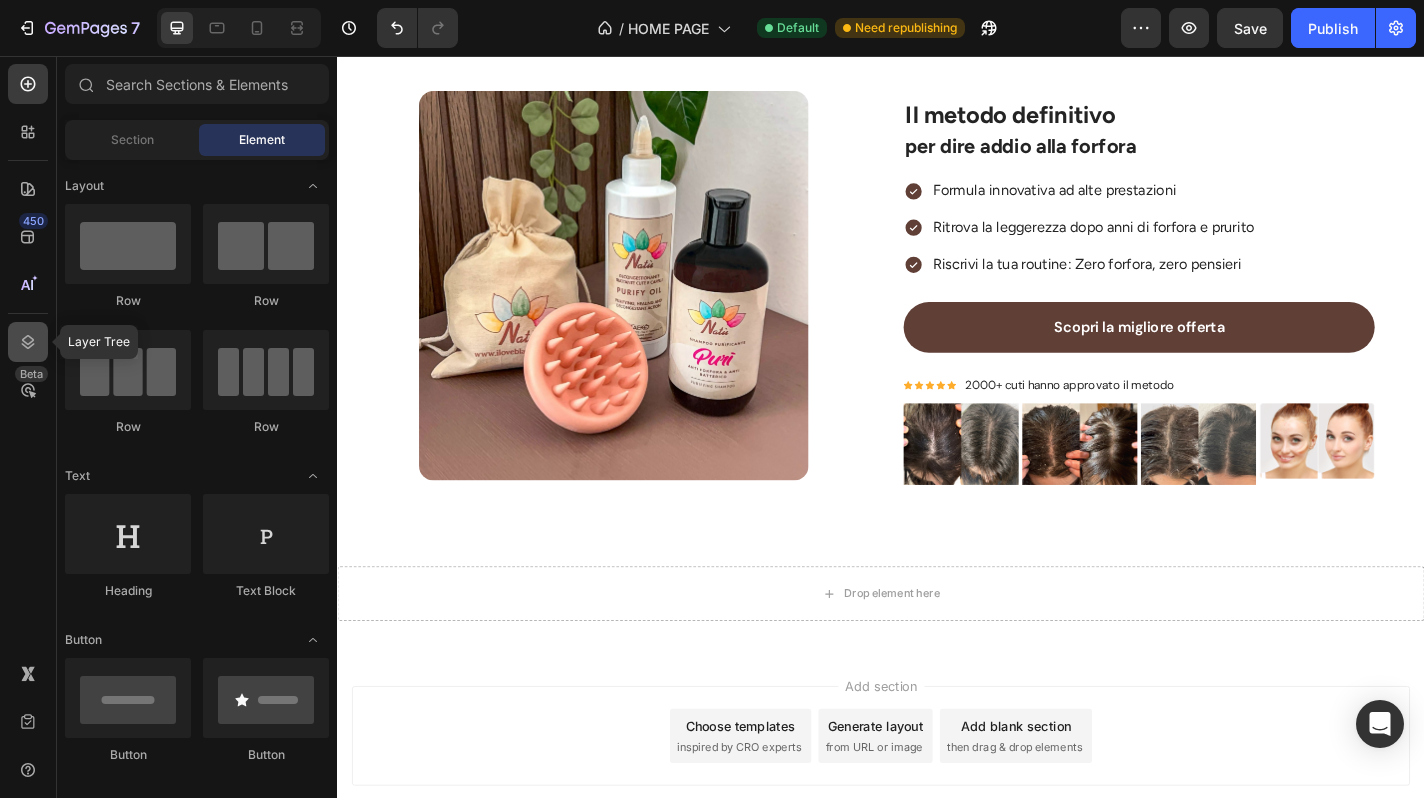 click 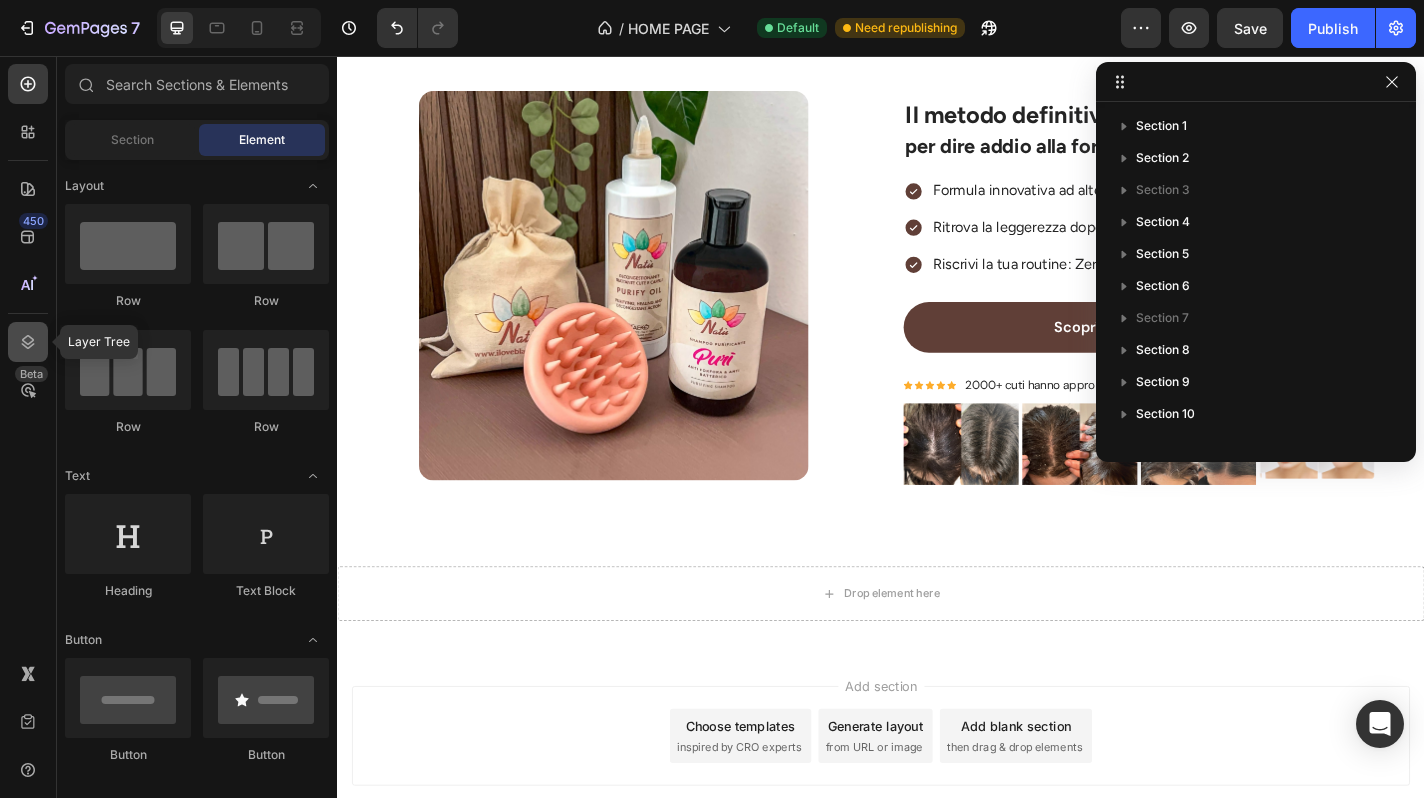 click 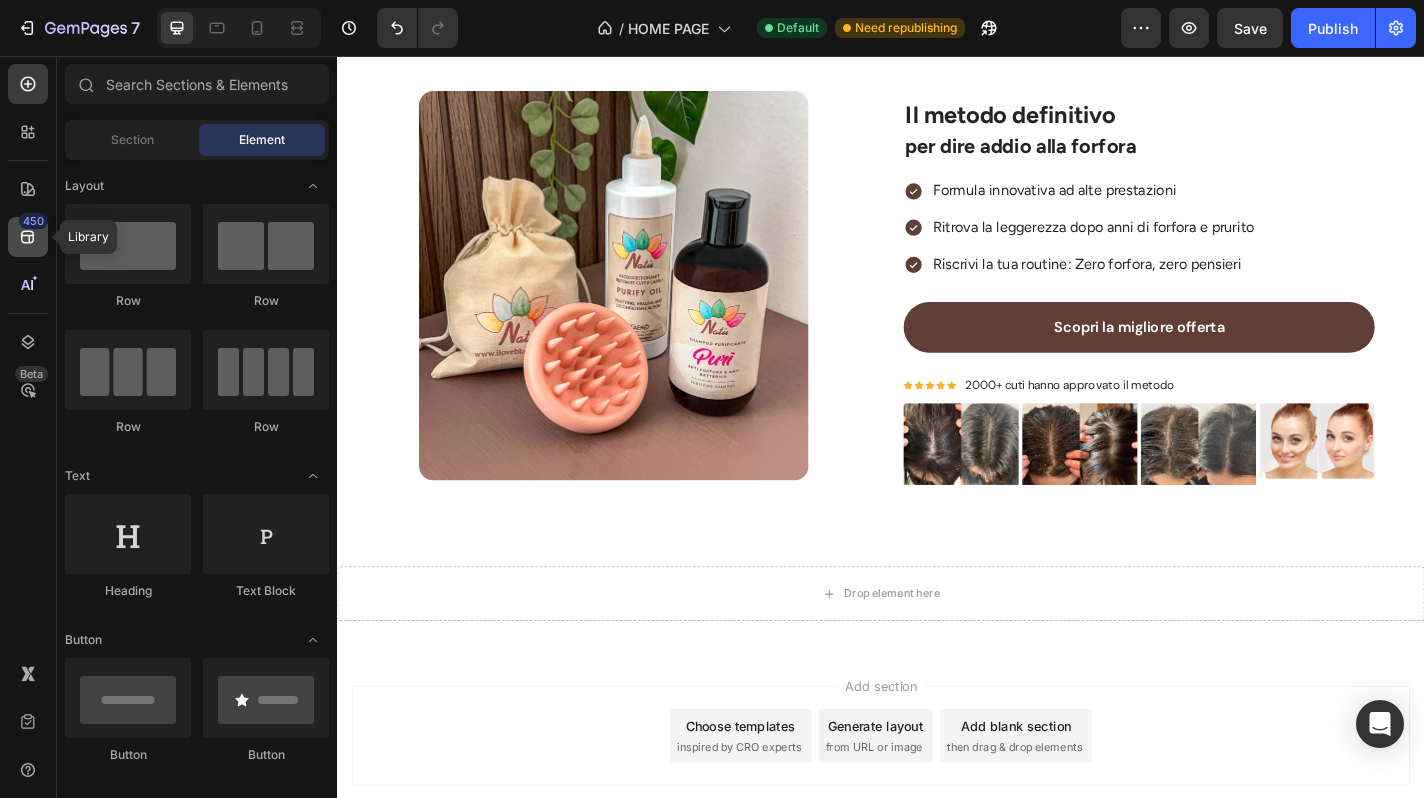 click 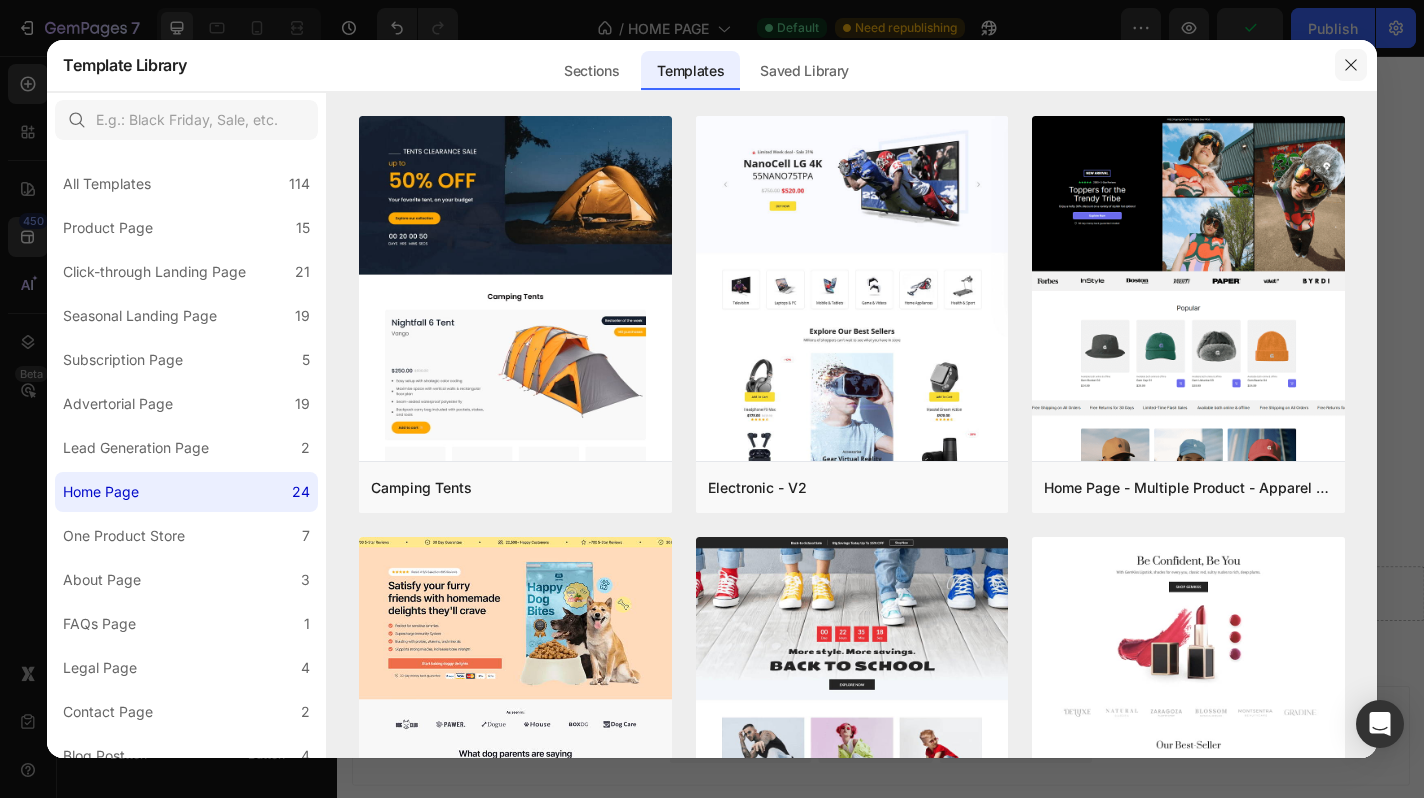 click 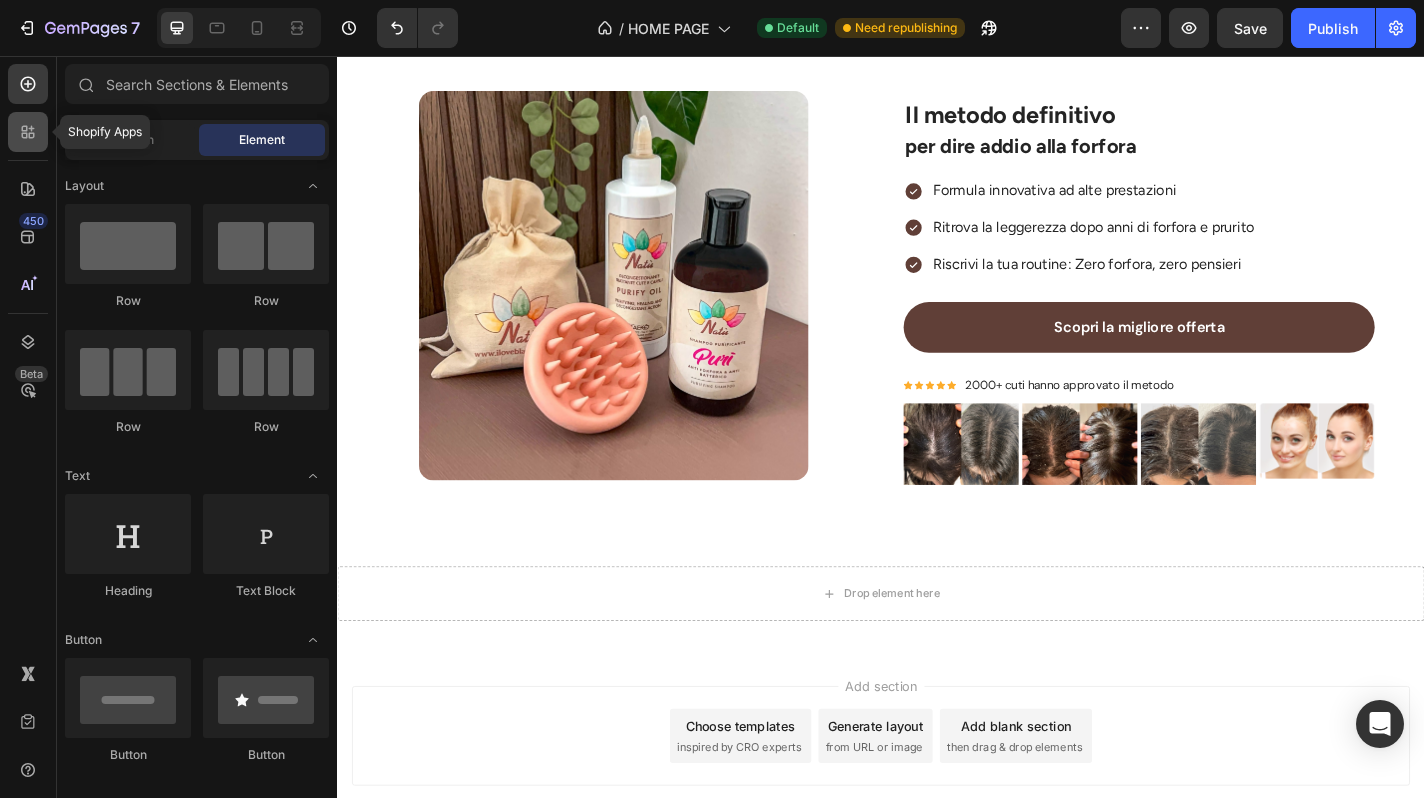 click 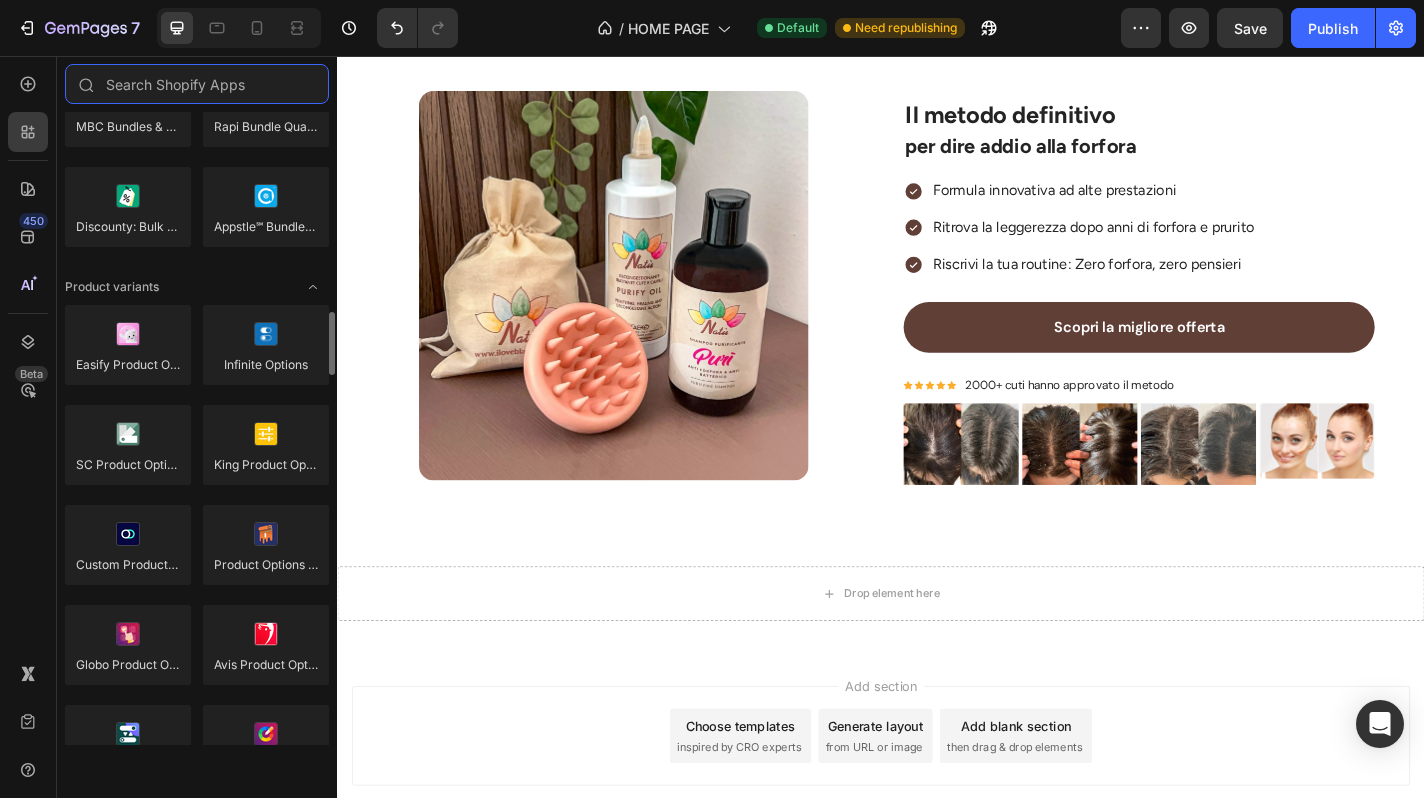 scroll, scrollTop: 2099, scrollLeft: 0, axis: vertical 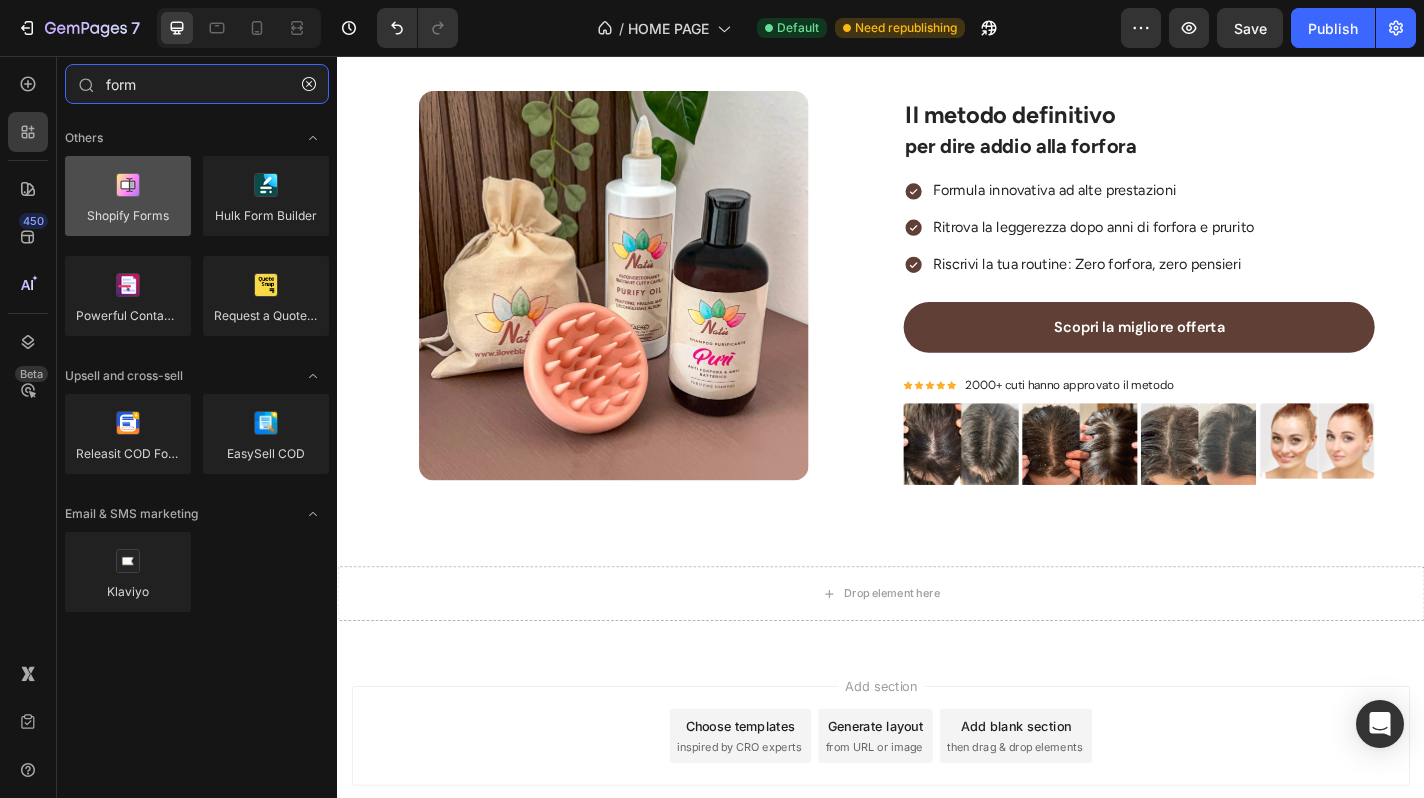 type on "form" 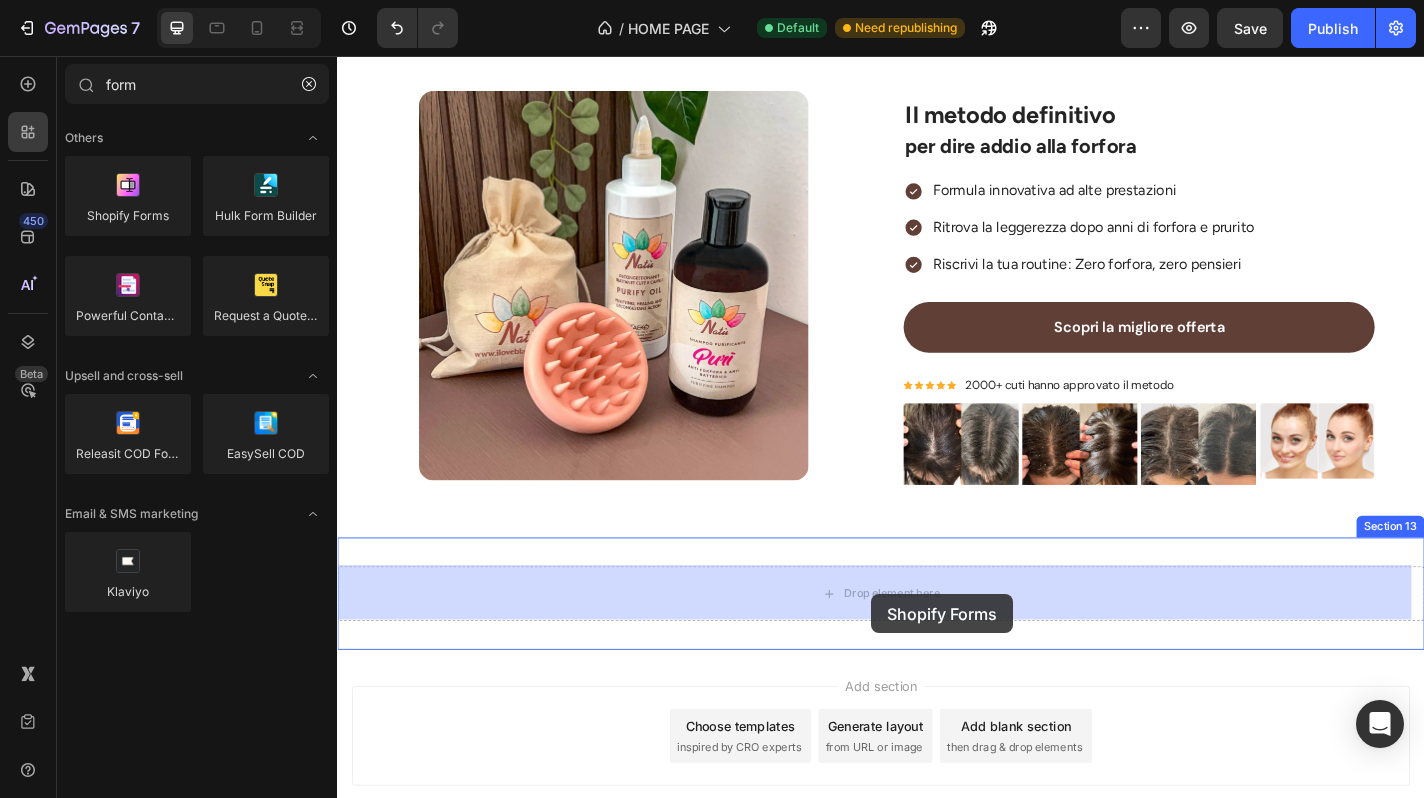 drag, startPoint x: 478, startPoint y: 279, endPoint x: 927, endPoint y: 650, distance: 582.4448 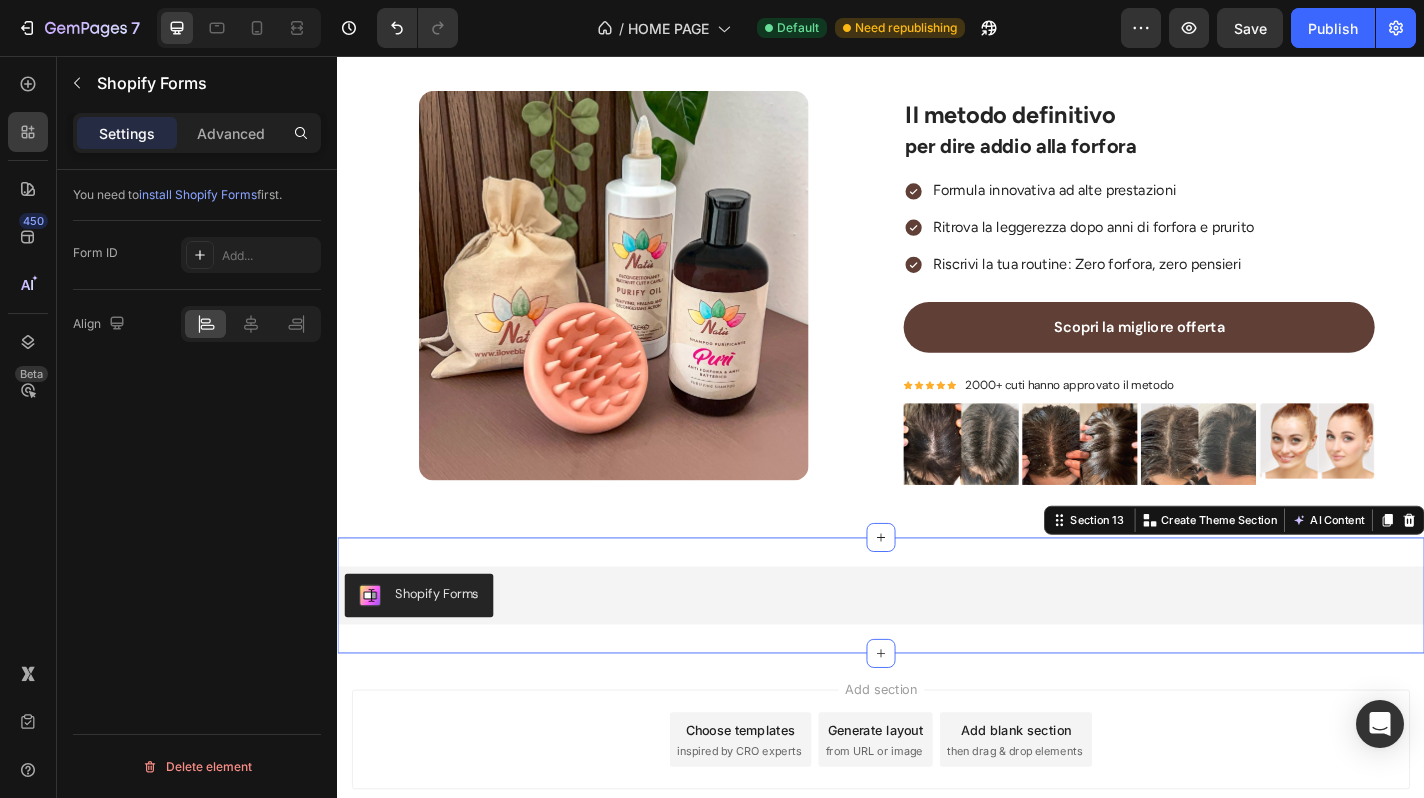 click on "Shopify Forms Shopify Forms Section 13   You can create reusable sections Create Theme Section AI Content Write with GemAI What would you like to describe here? Tone and Voice Persuasive Product Getting products... Show more Generate" at bounding box center [937, 652] 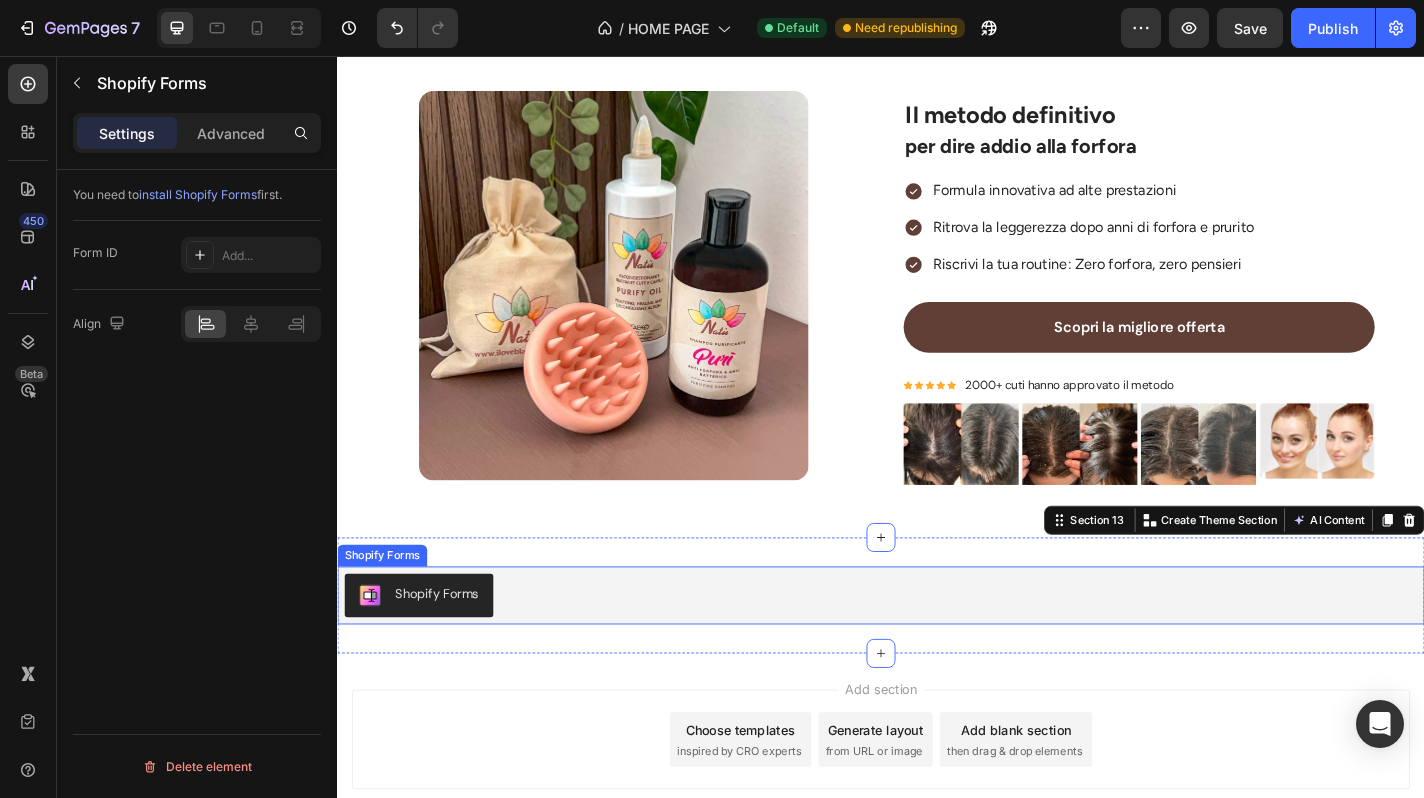 click on "Shopify Forms" at bounding box center [447, 650] 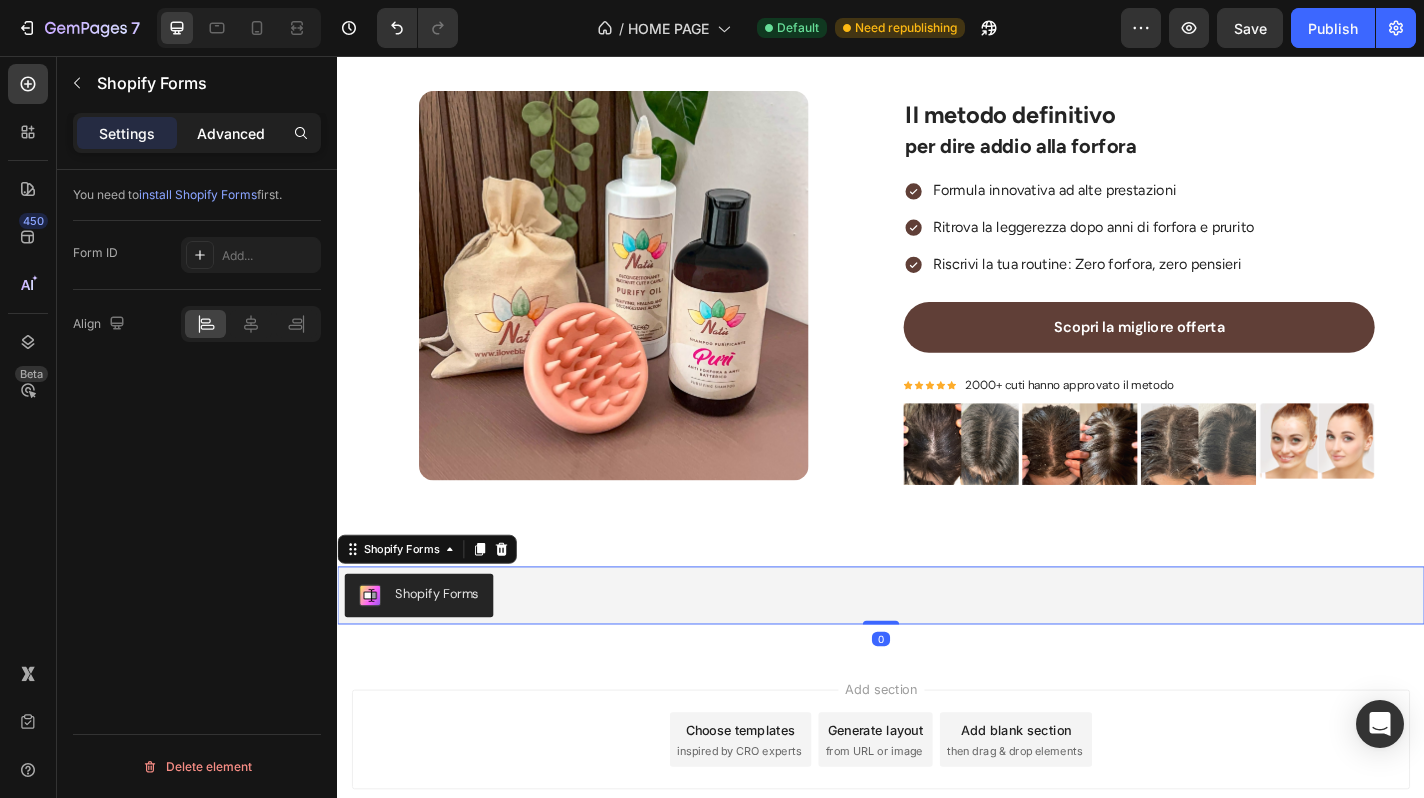 click on "Advanced" at bounding box center (231, 133) 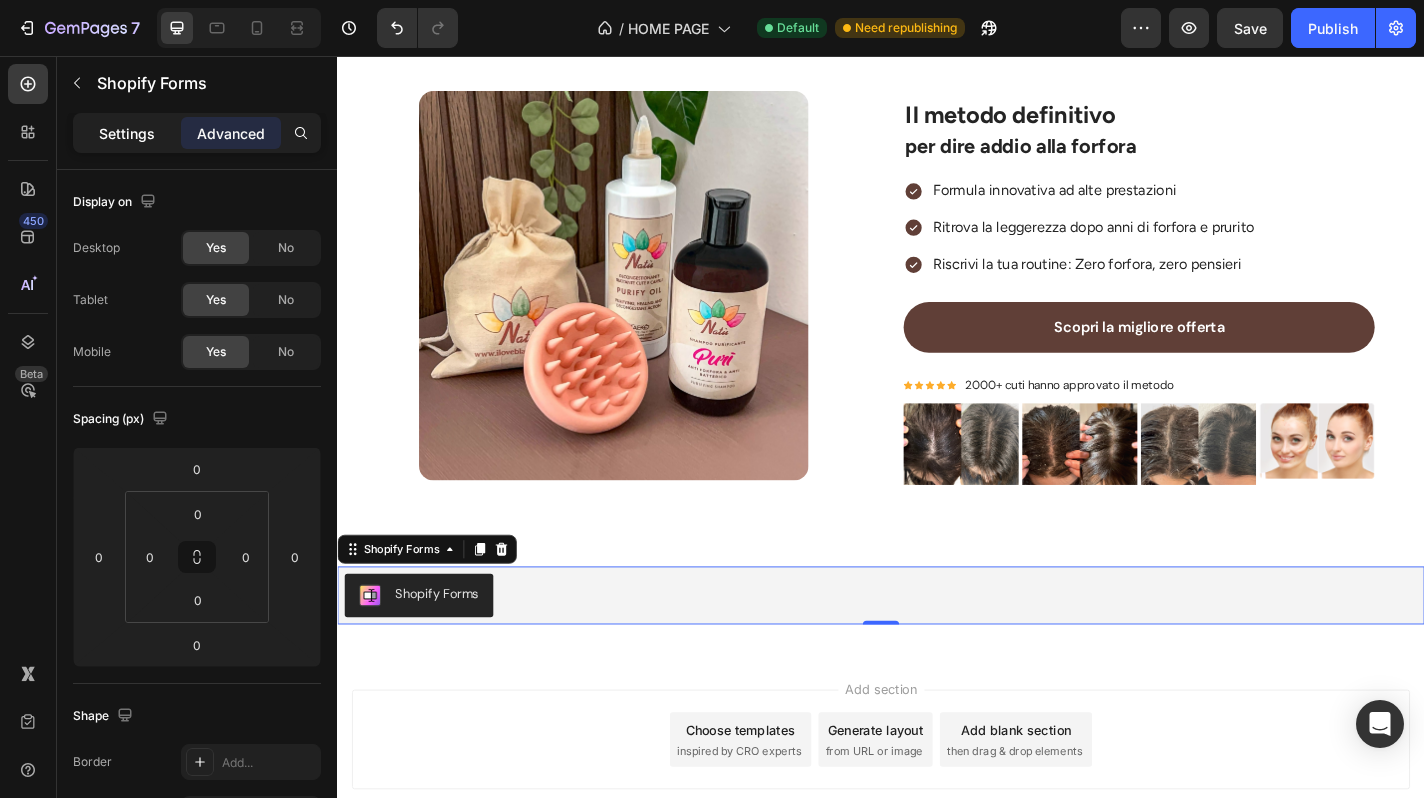 click on "Settings" at bounding box center (127, 133) 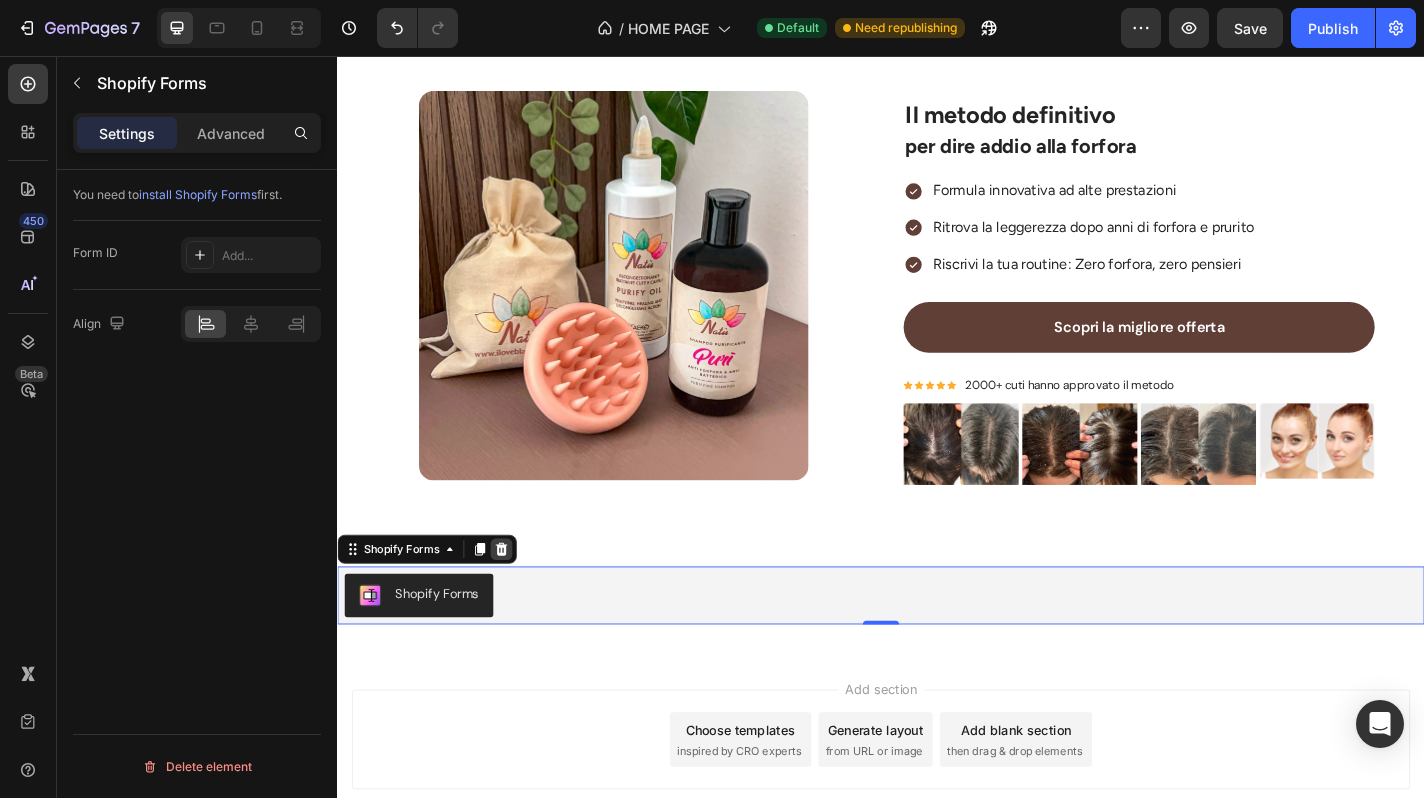 click 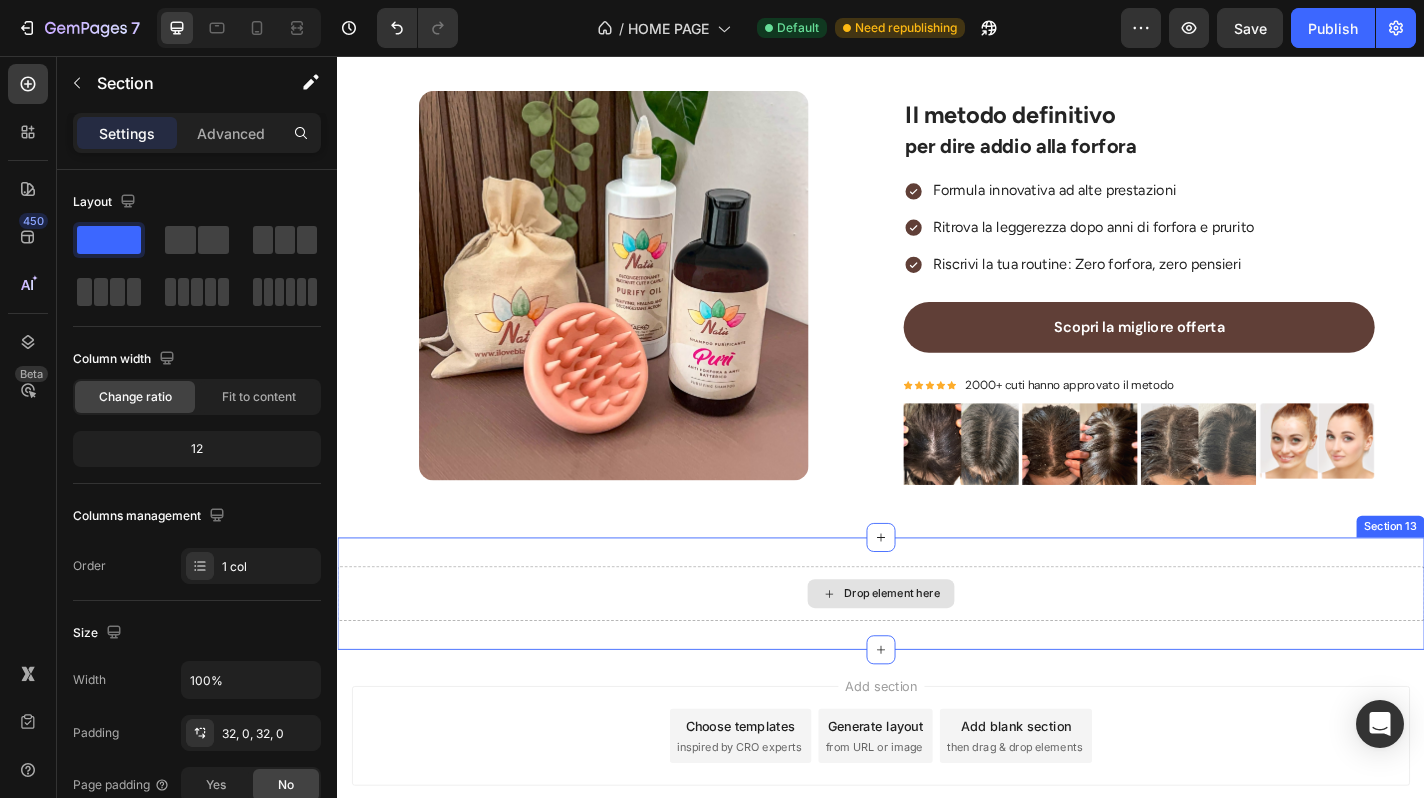 click on "Drop element here" at bounding box center (937, 650) 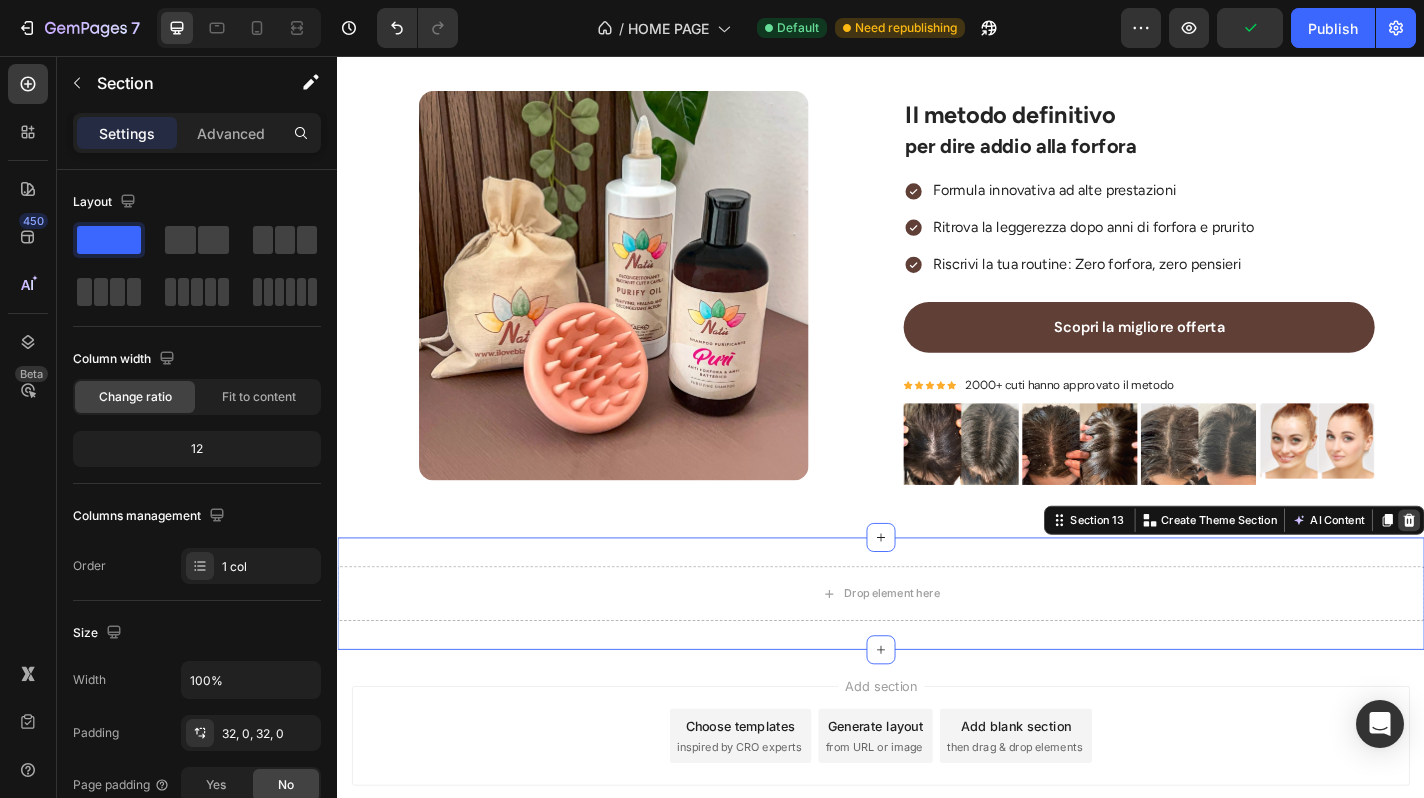 click 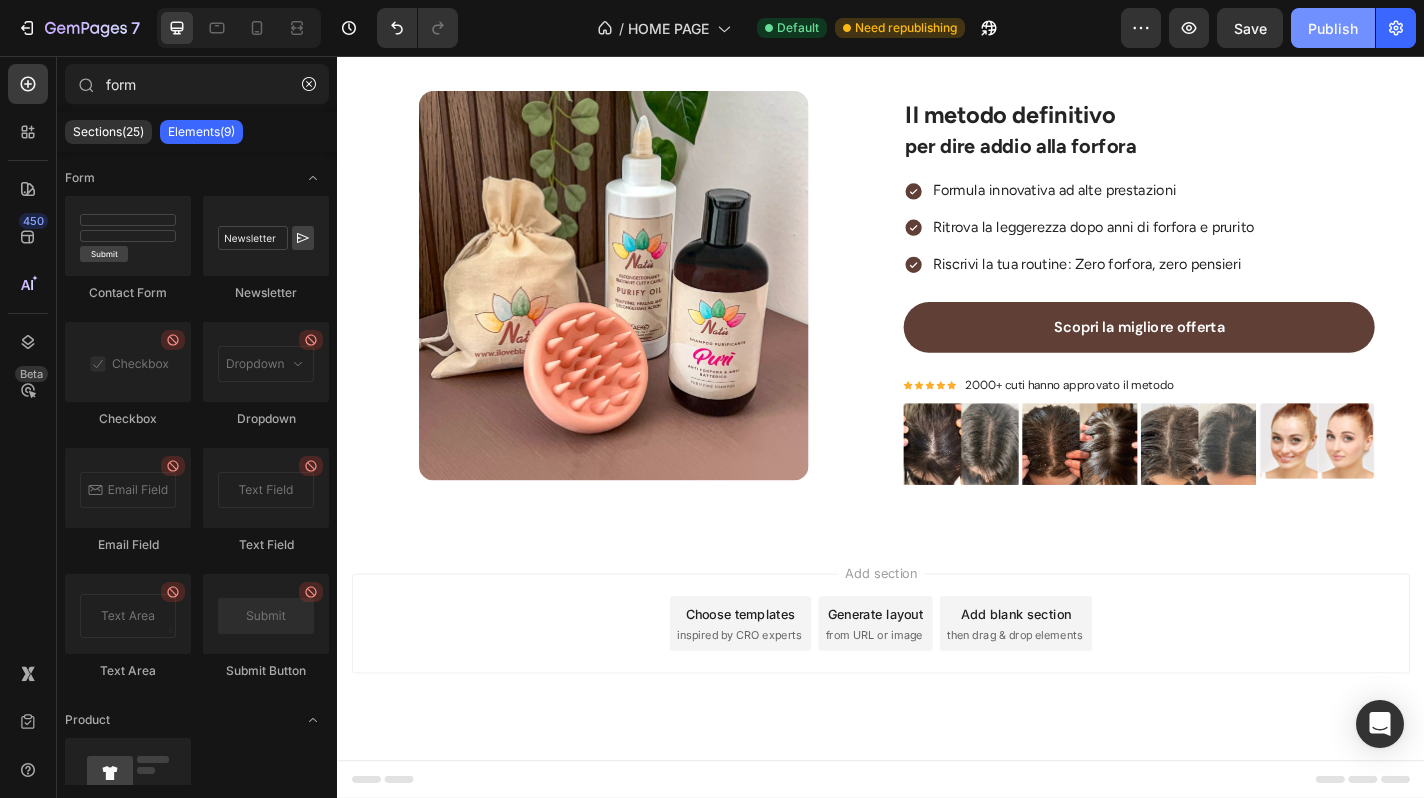 click on "Publish" at bounding box center (1333, 28) 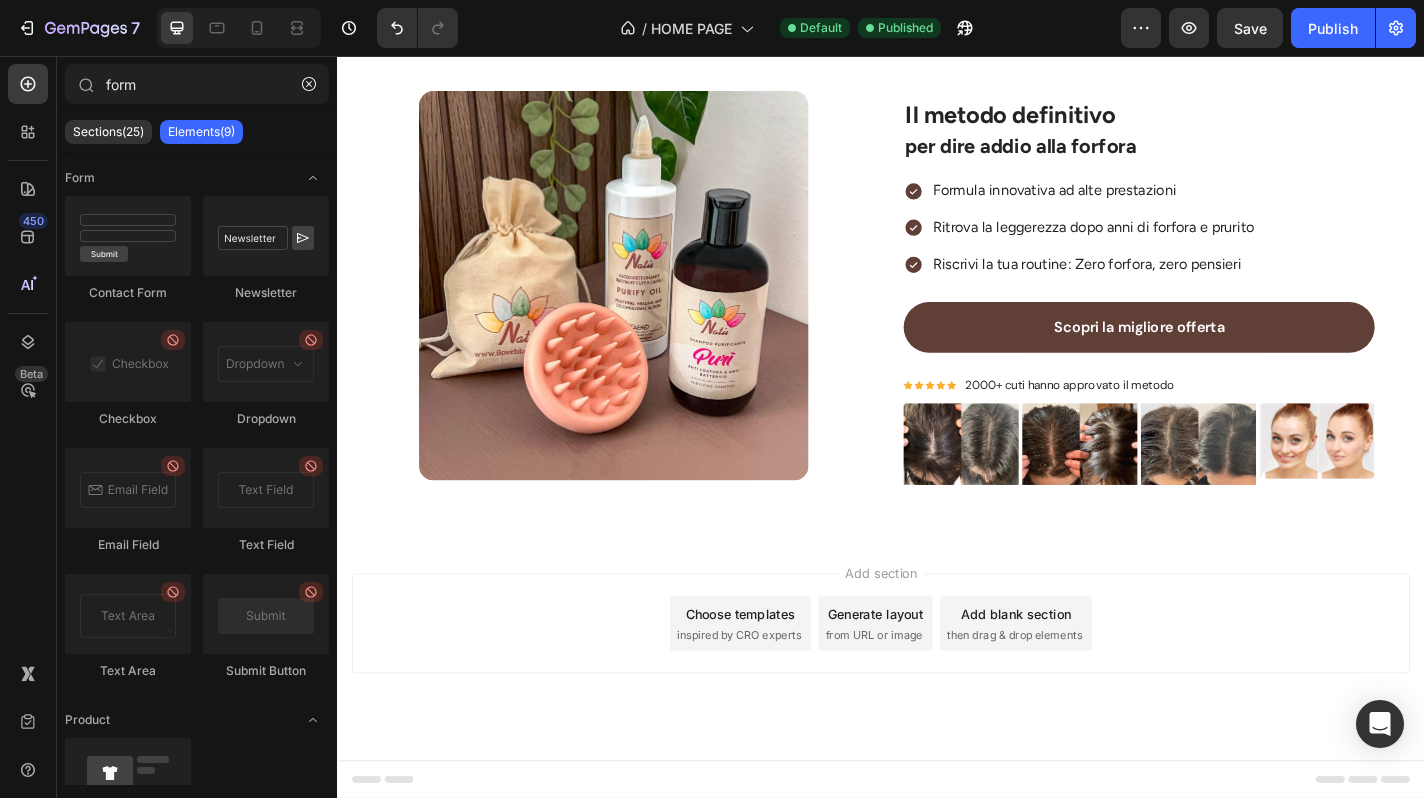 click on "Add blank section then drag & drop elements" at bounding box center [1086, 683] 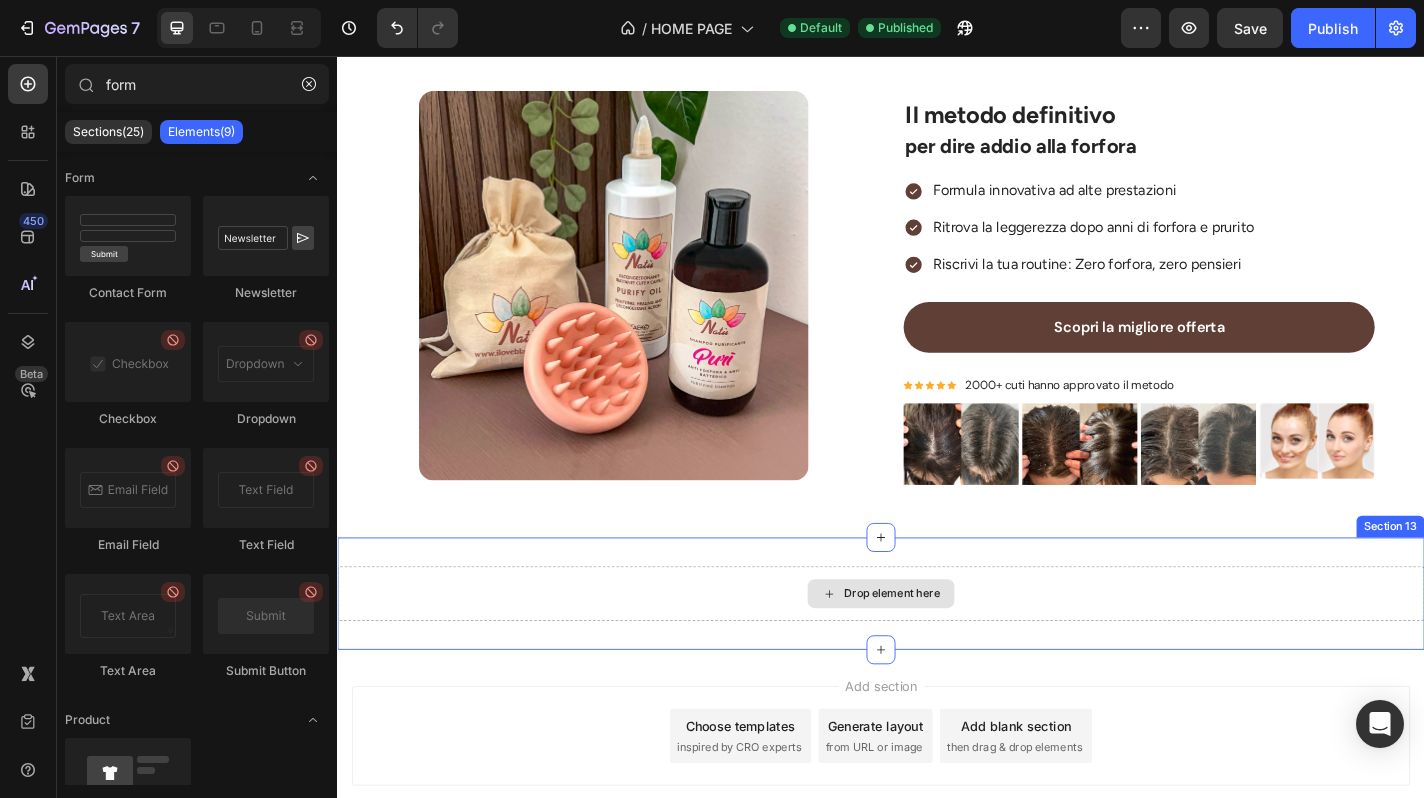 click on "Drop element here" at bounding box center [937, 650] 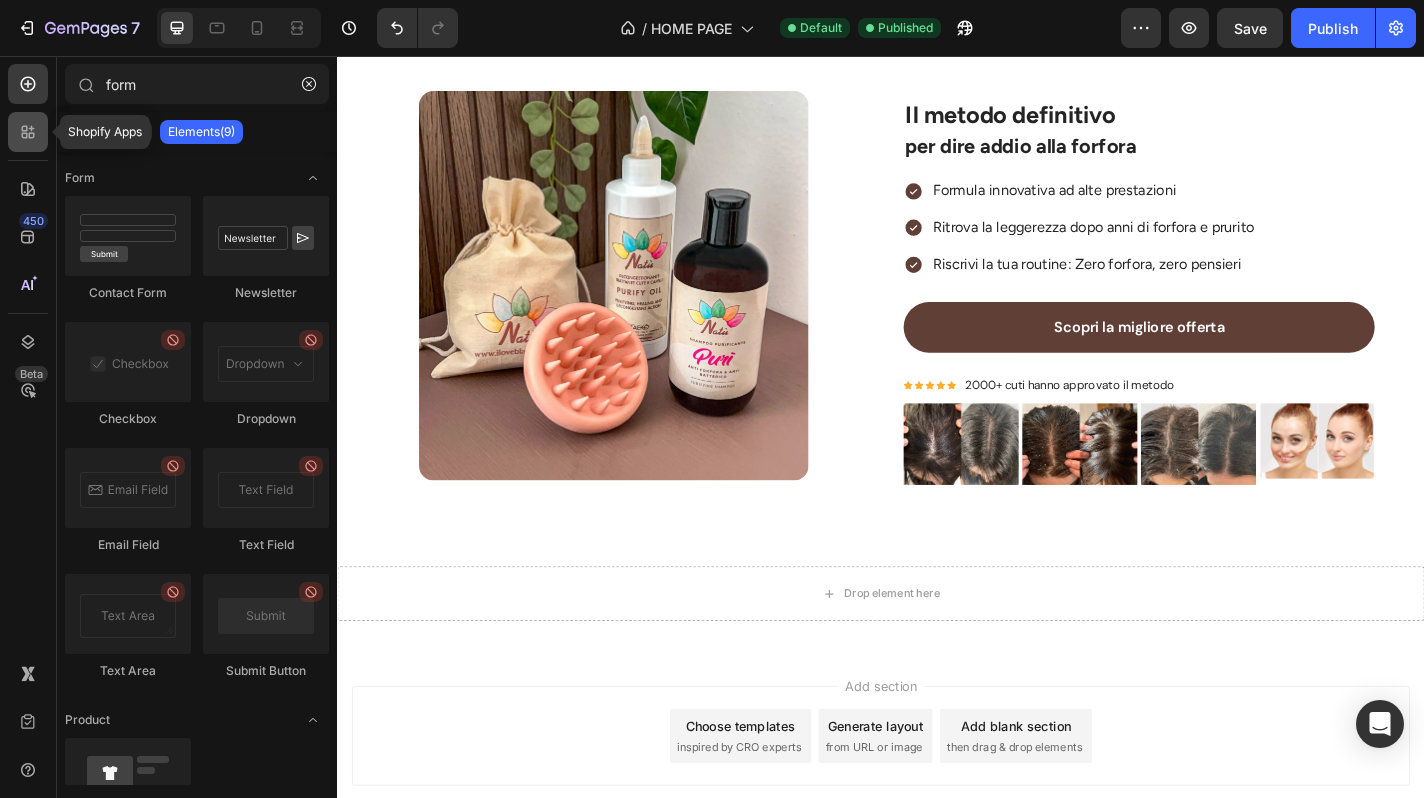 click 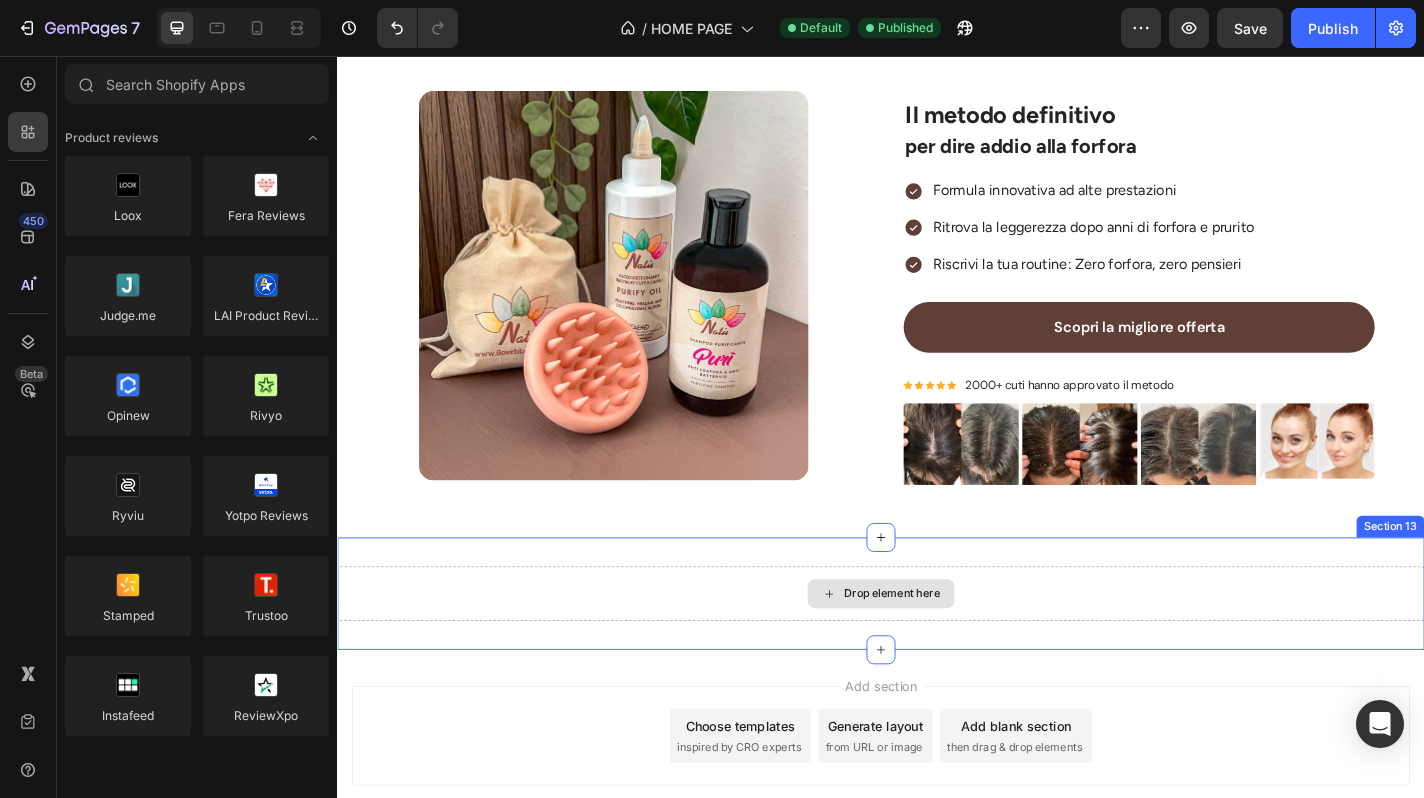 click on "Drop element here" at bounding box center (937, 650) 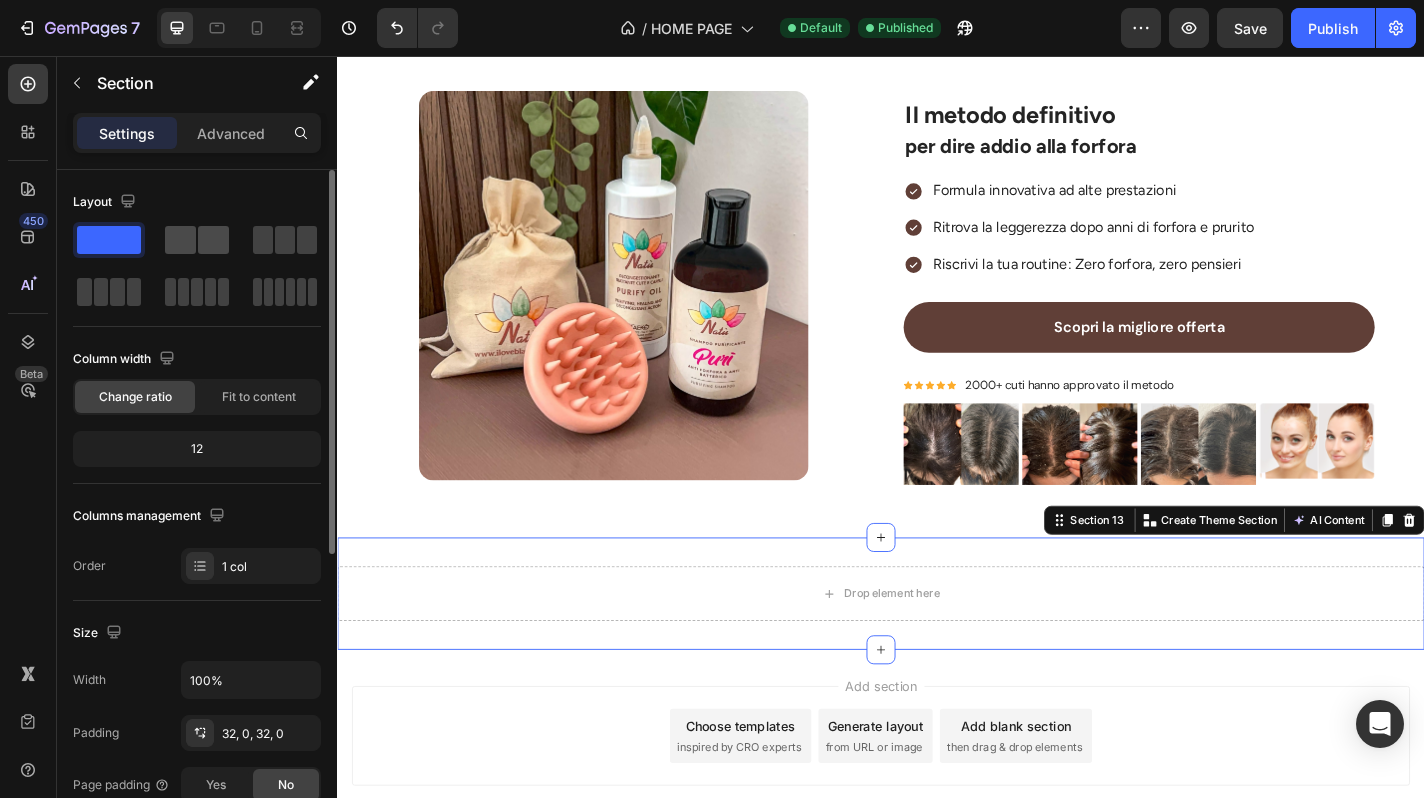 click 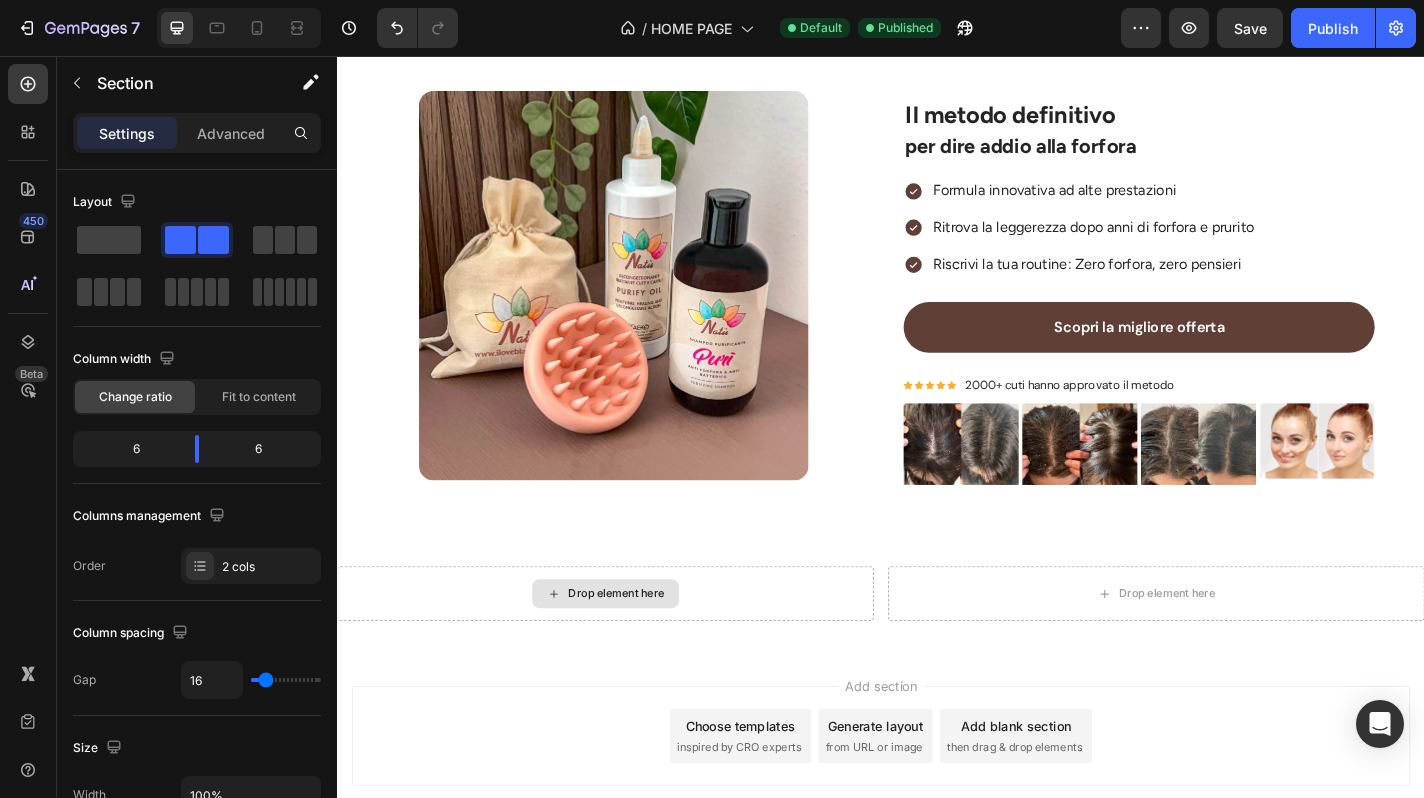 click on "Drop element here" at bounding box center [633, 650] 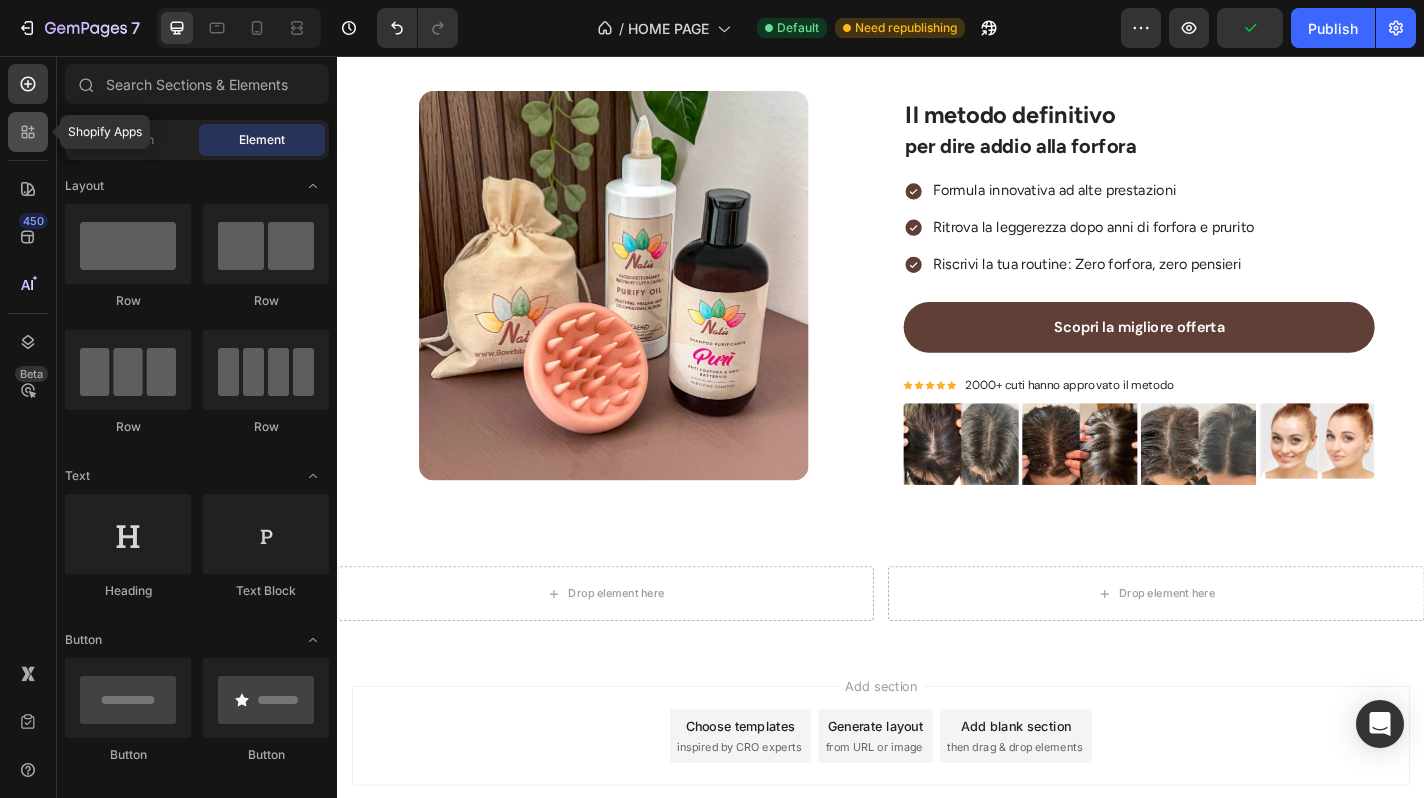 click 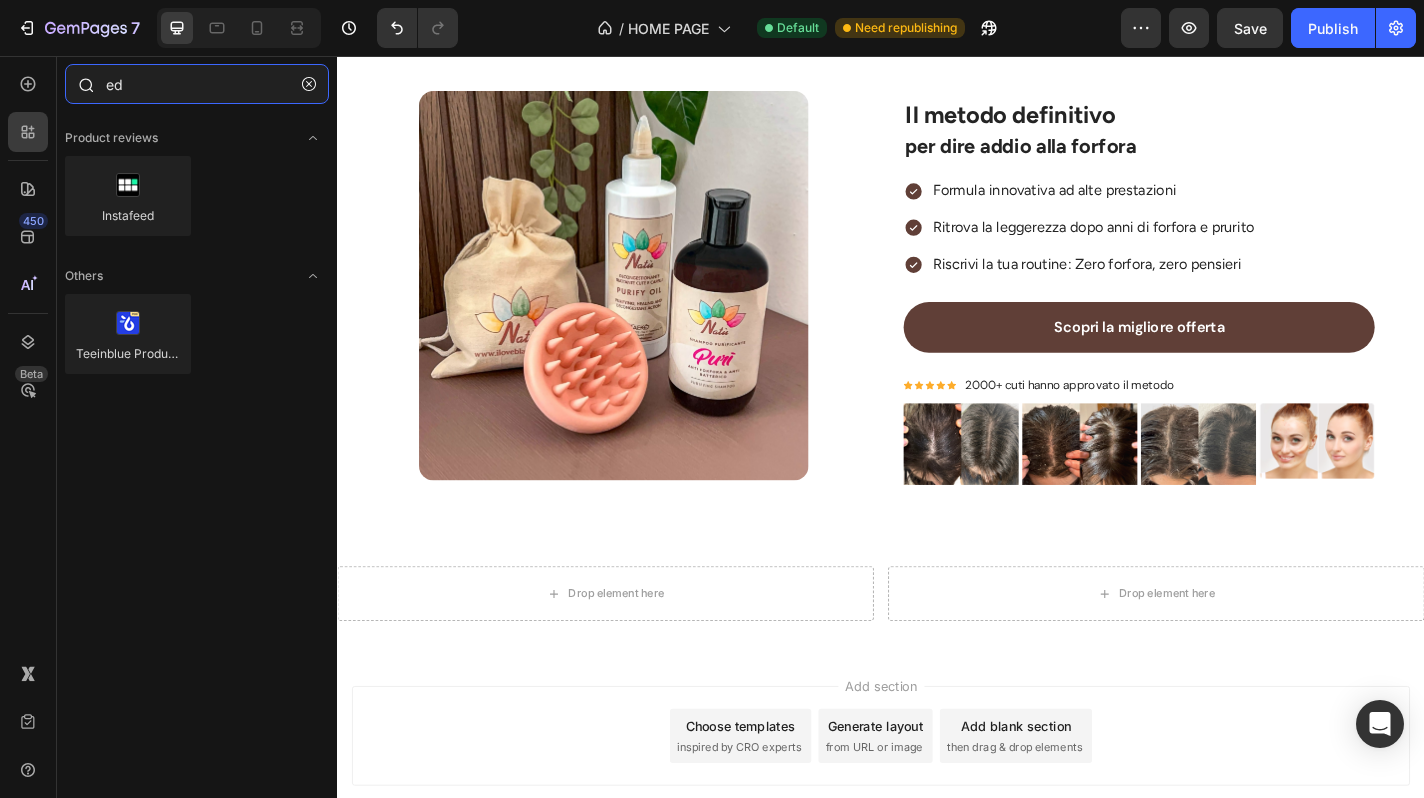 type on "e" 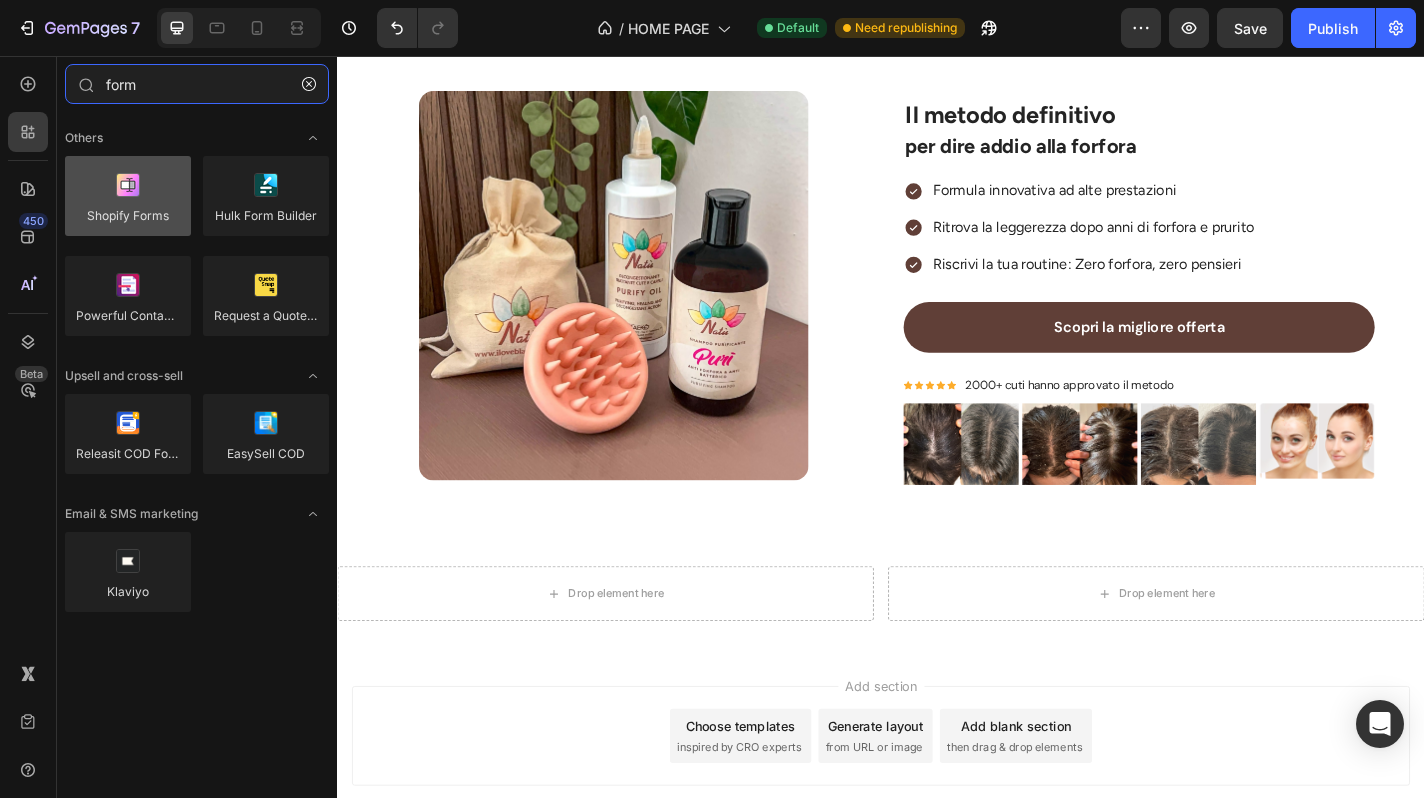 type on "form" 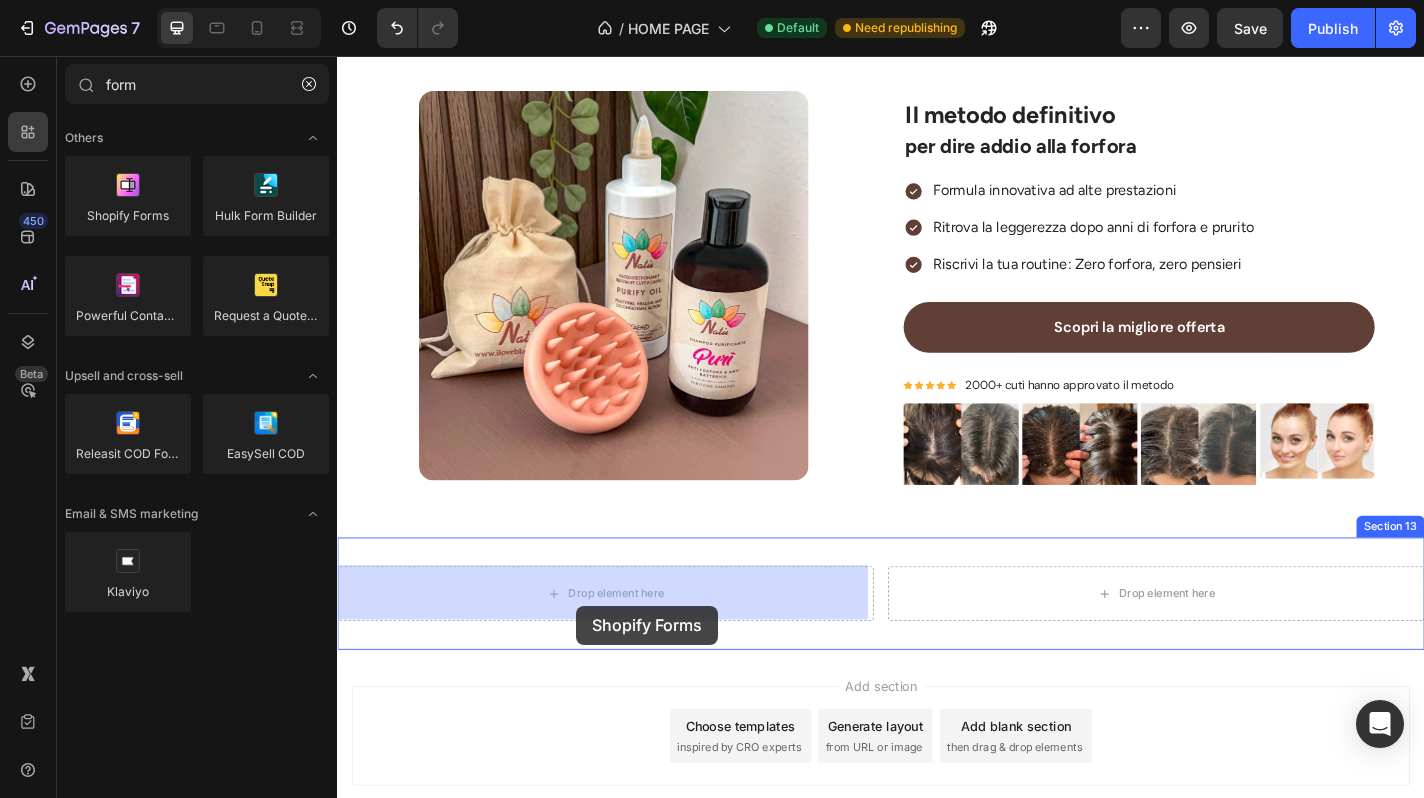drag, startPoint x: 472, startPoint y: 236, endPoint x: 601, endPoint y: 663, distance: 446.06055 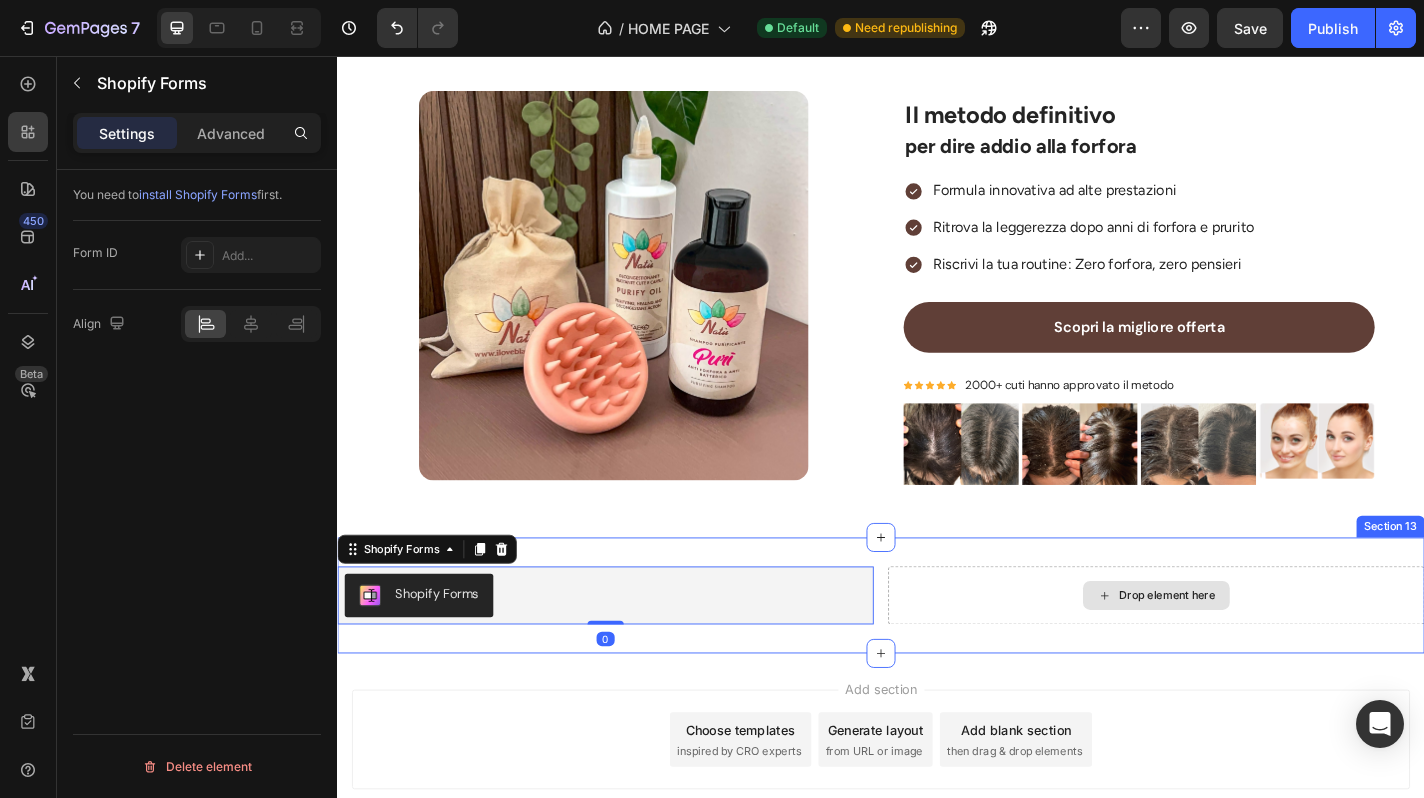 click on "Drop element here" at bounding box center [1241, 652] 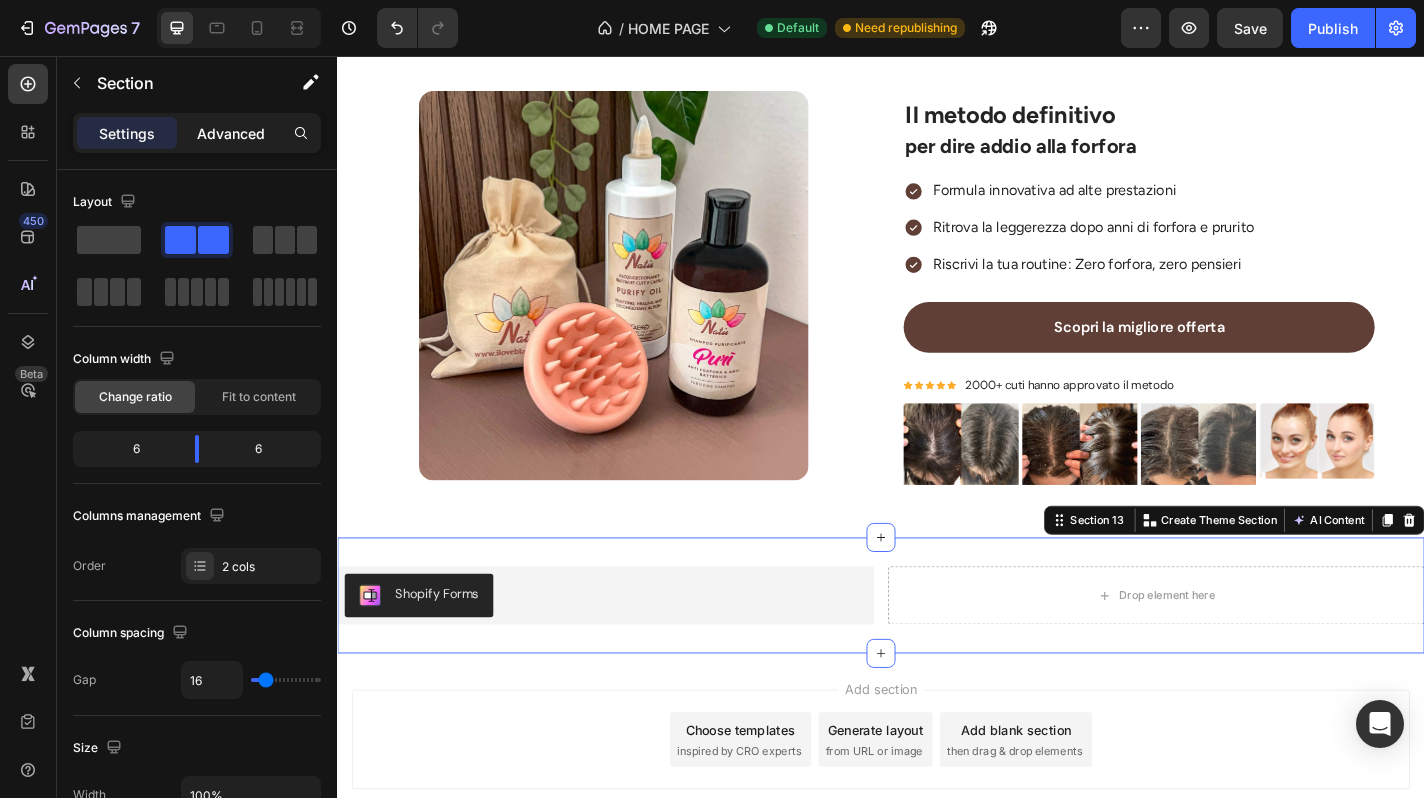 click on "Advanced" 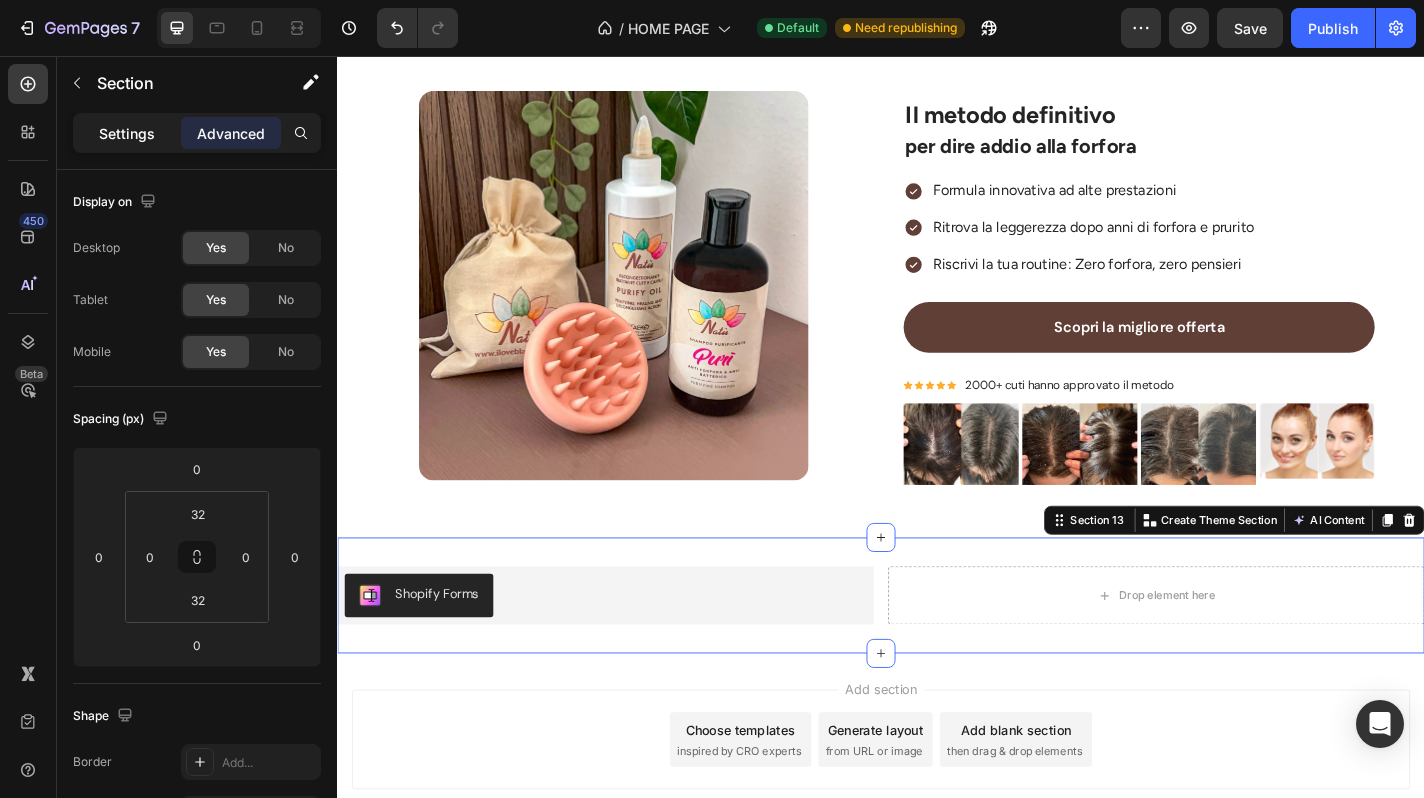 click on "Settings" 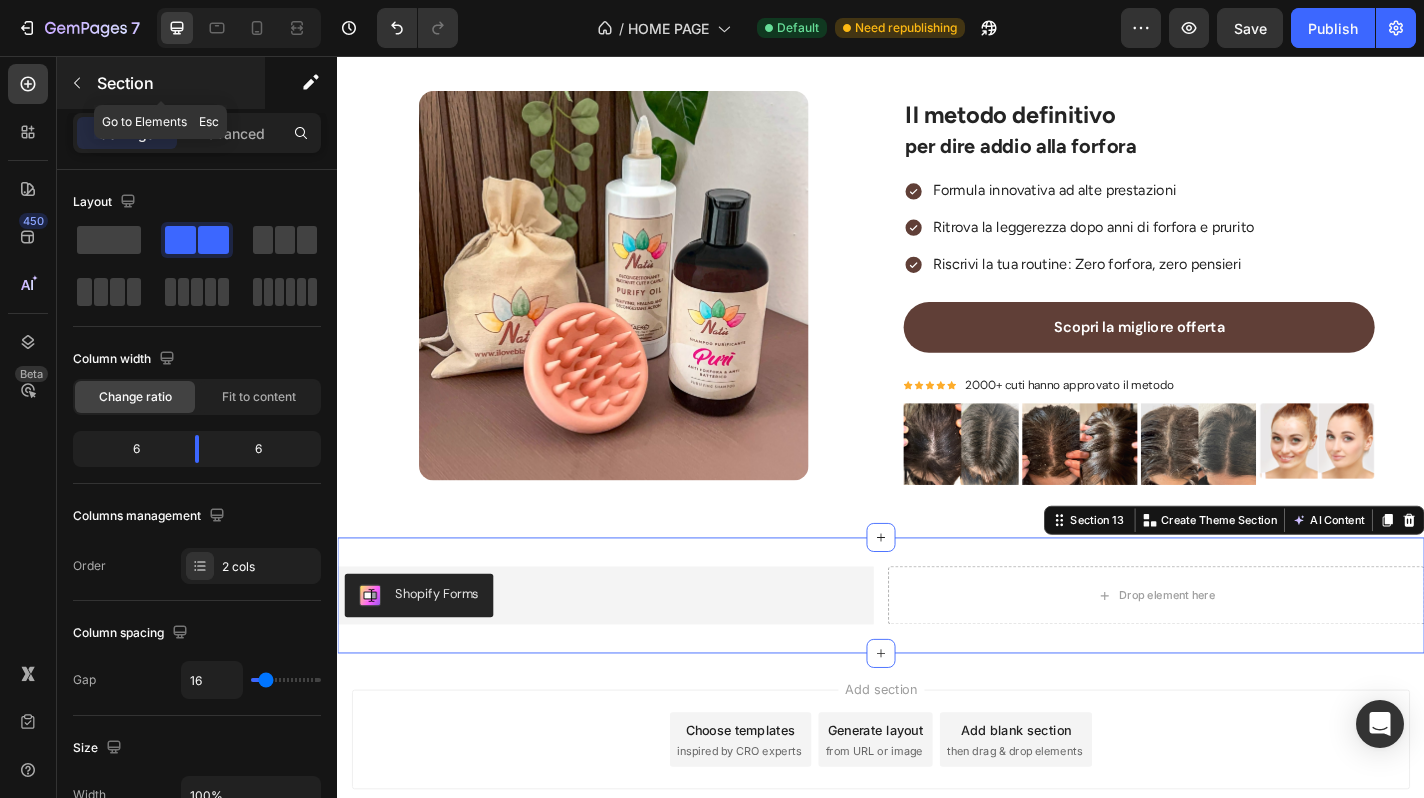 click 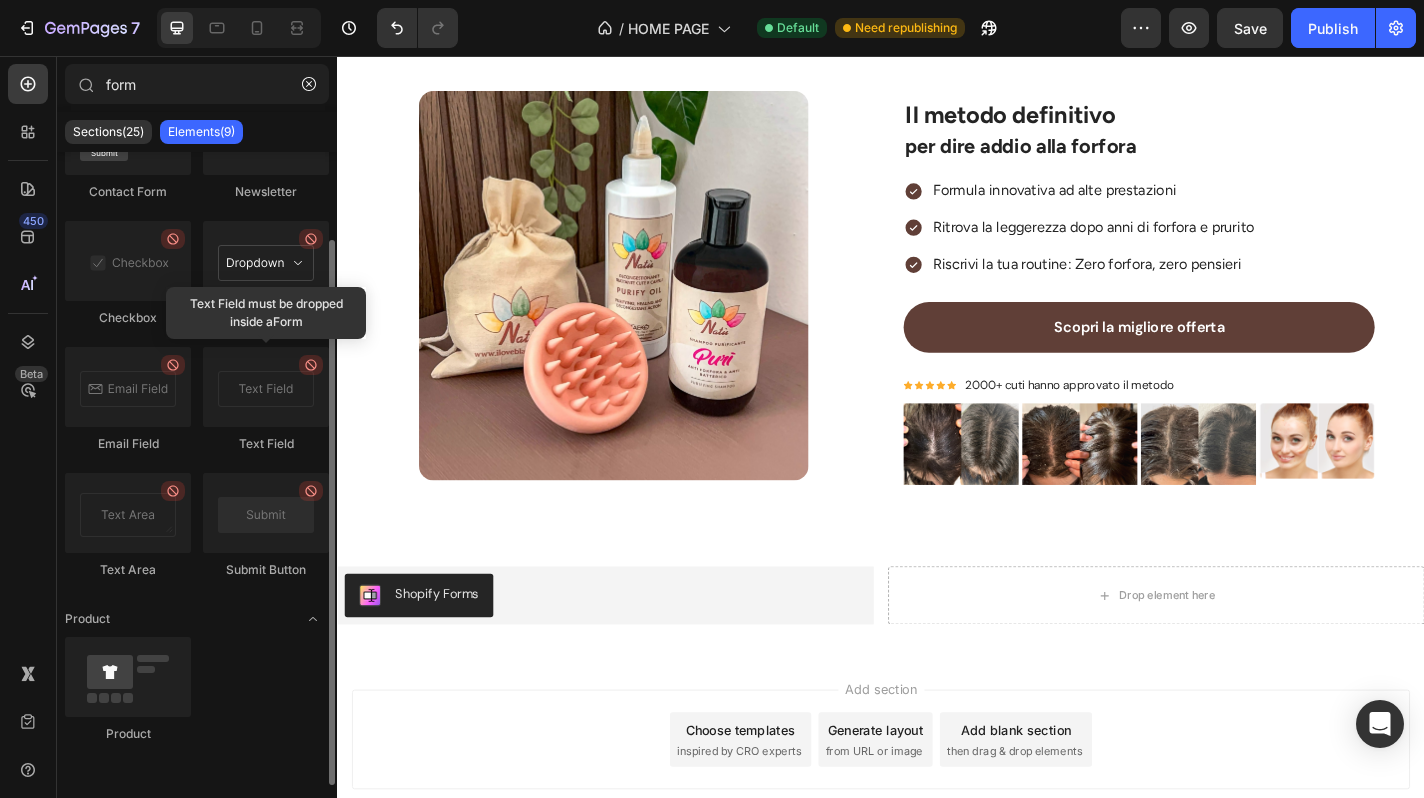 scroll, scrollTop: 0, scrollLeft: 0, axis: both 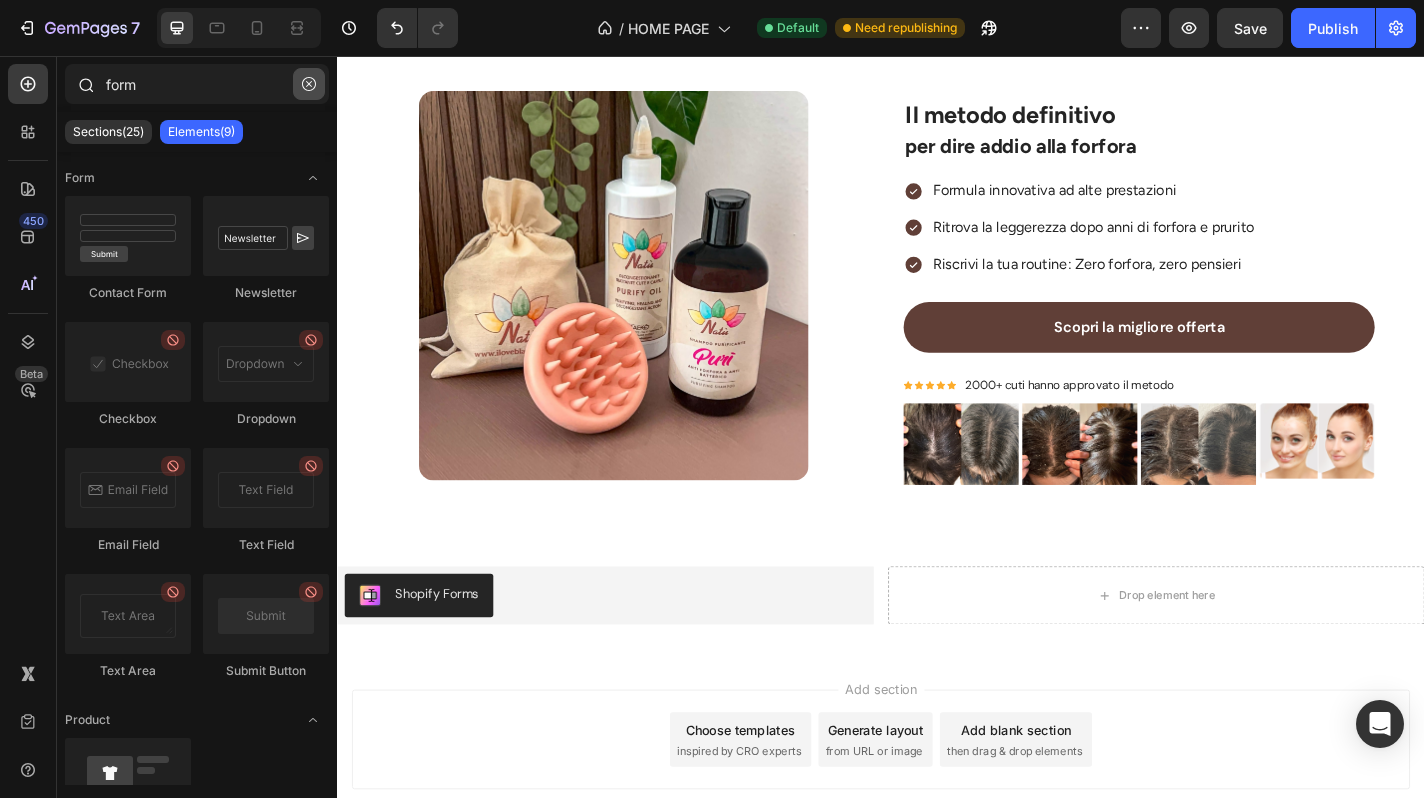click at bounding box center (309, 84) 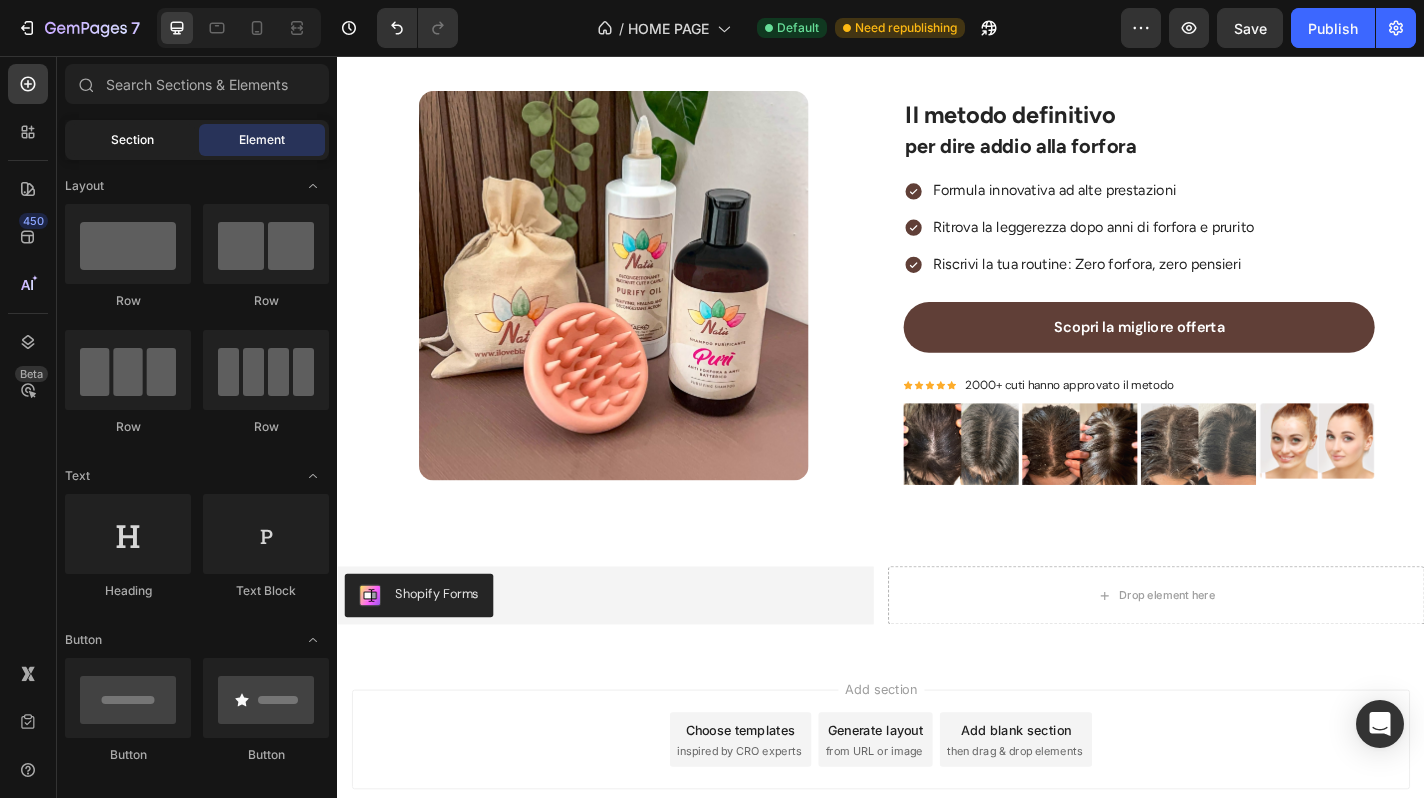 click on "Section" 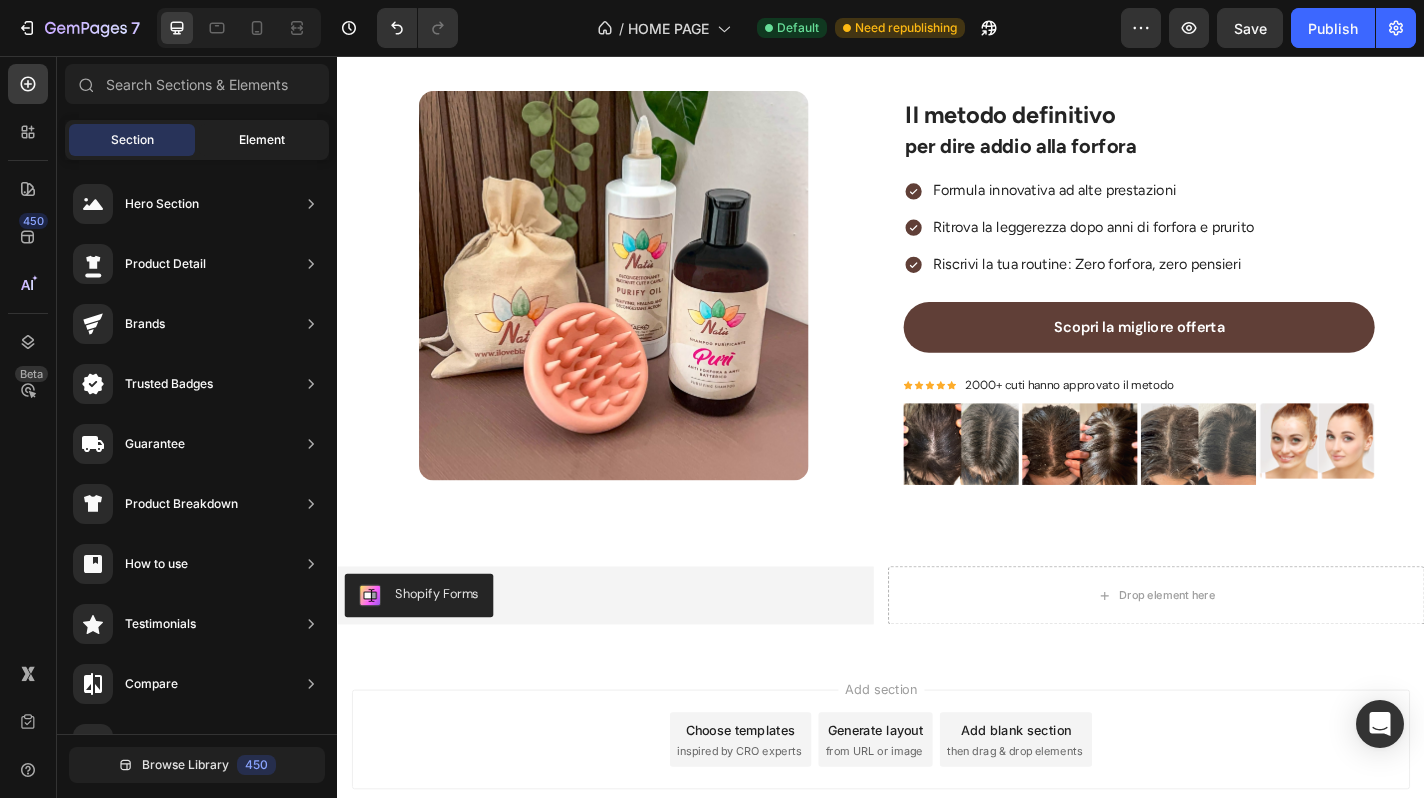 click on "Element" 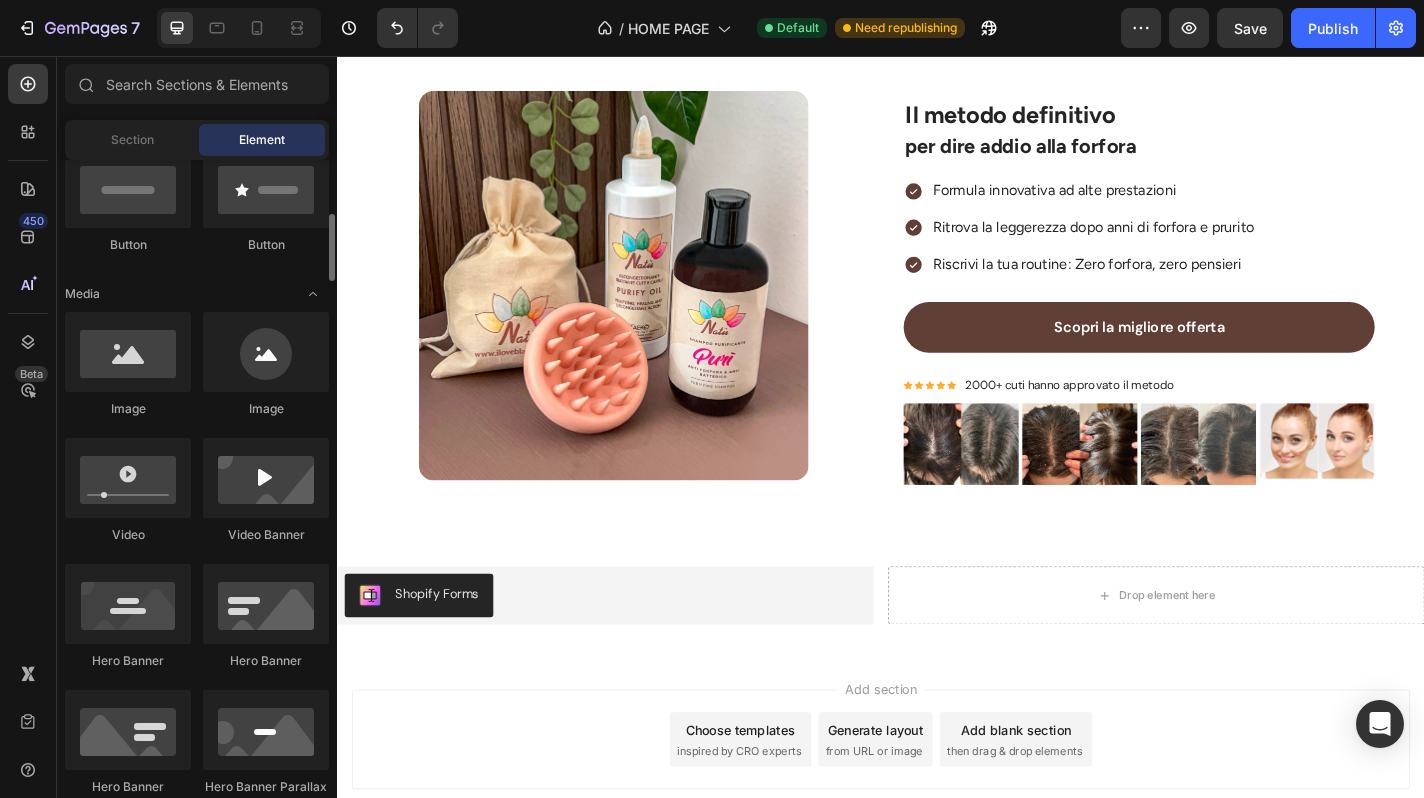scroll, scrollTop: 511, scrollLeft: 0, axis: vertical 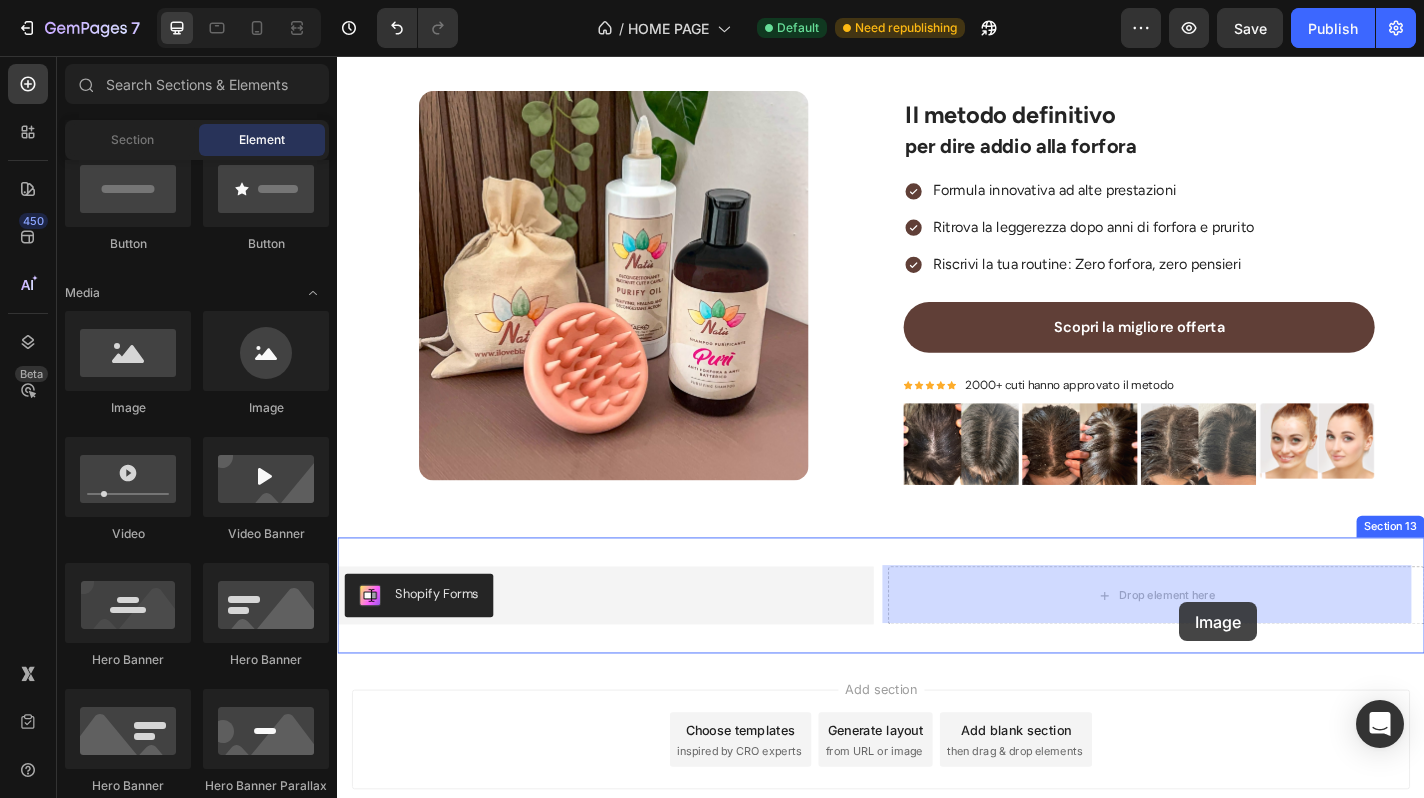 drag, startPoint x: 488, startPoint y: 417, endPoint x: 1267, endPoint y: 659, distance: 815.72363 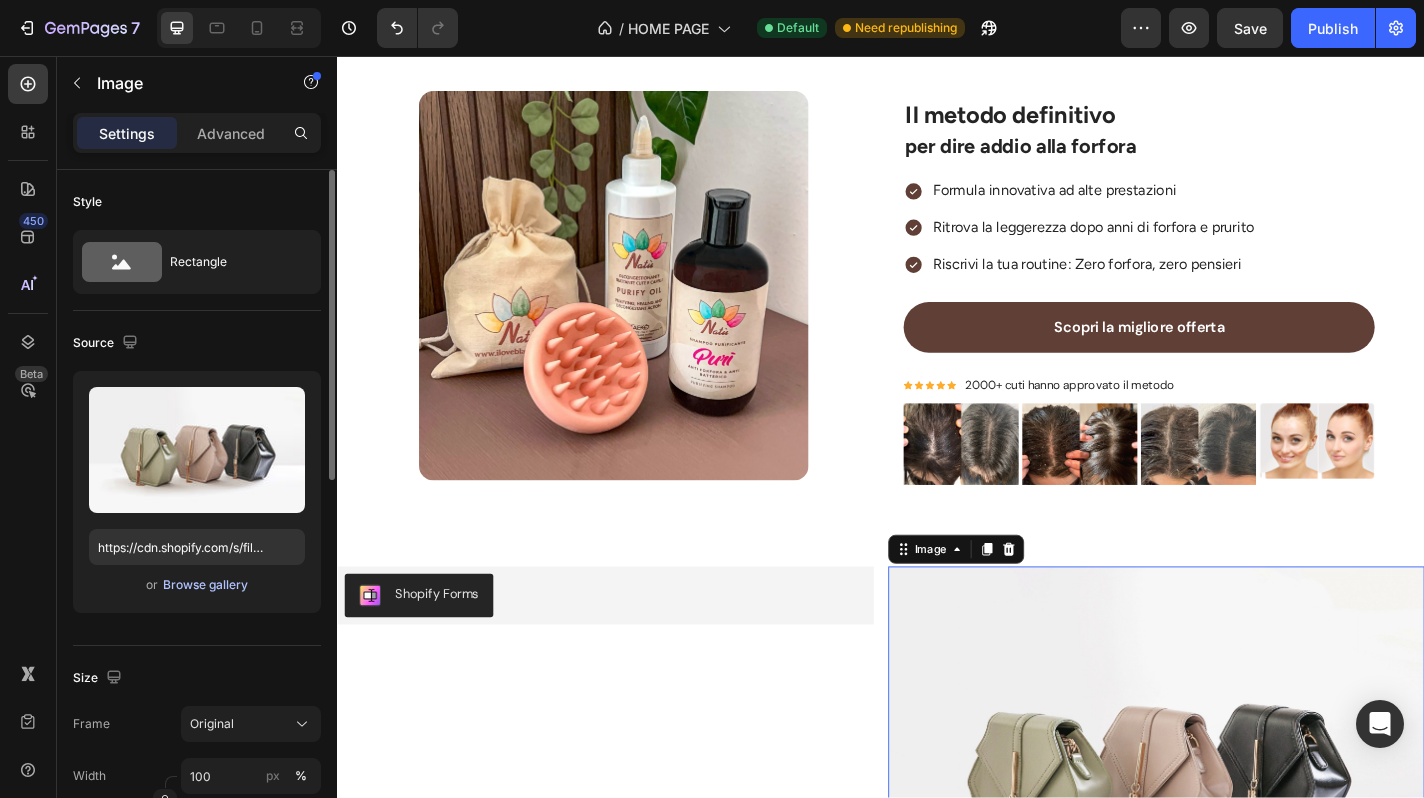 click on "Browse gallery" at bounding box center (205, 585) 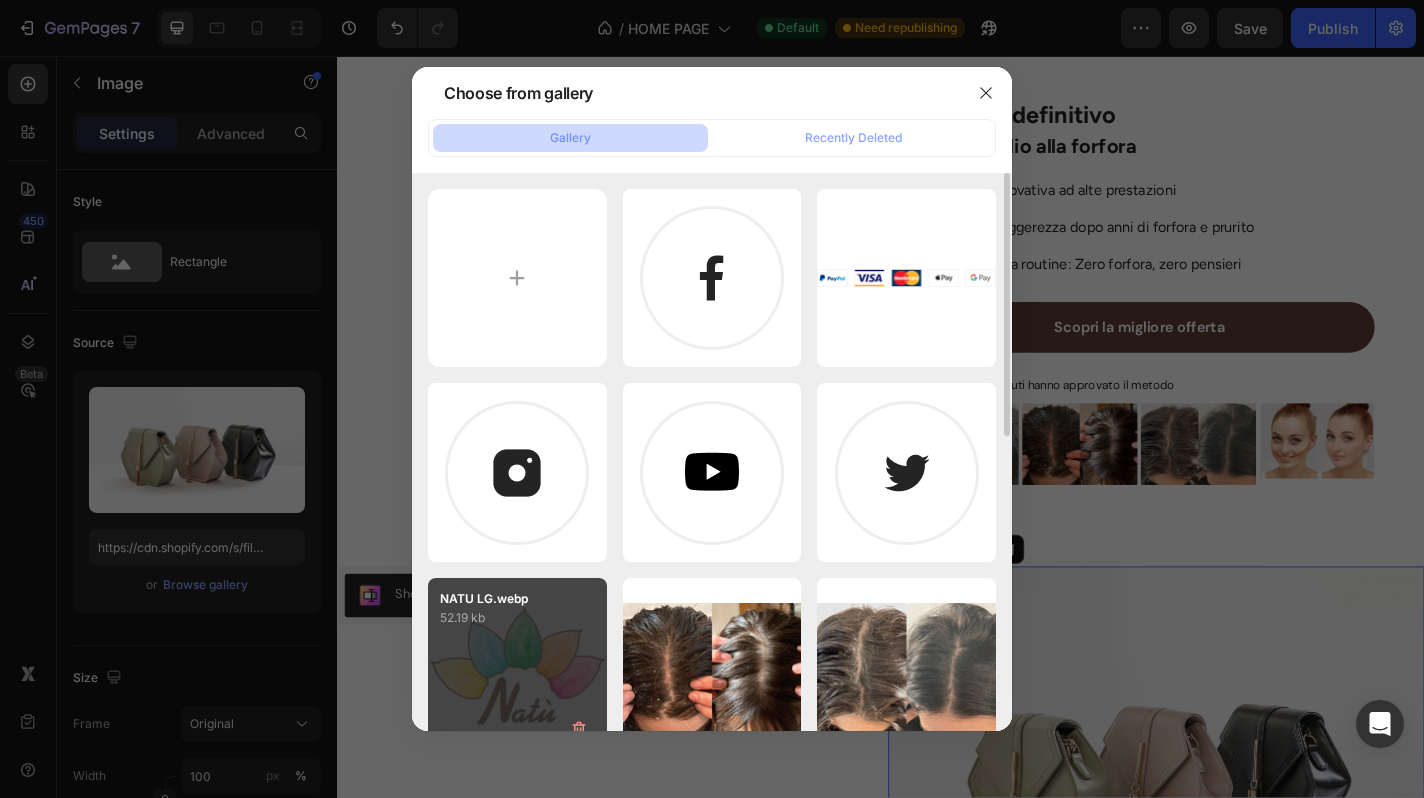 click on "NATU LG.webp 52.19 kb" at bounding box center [517, 667] 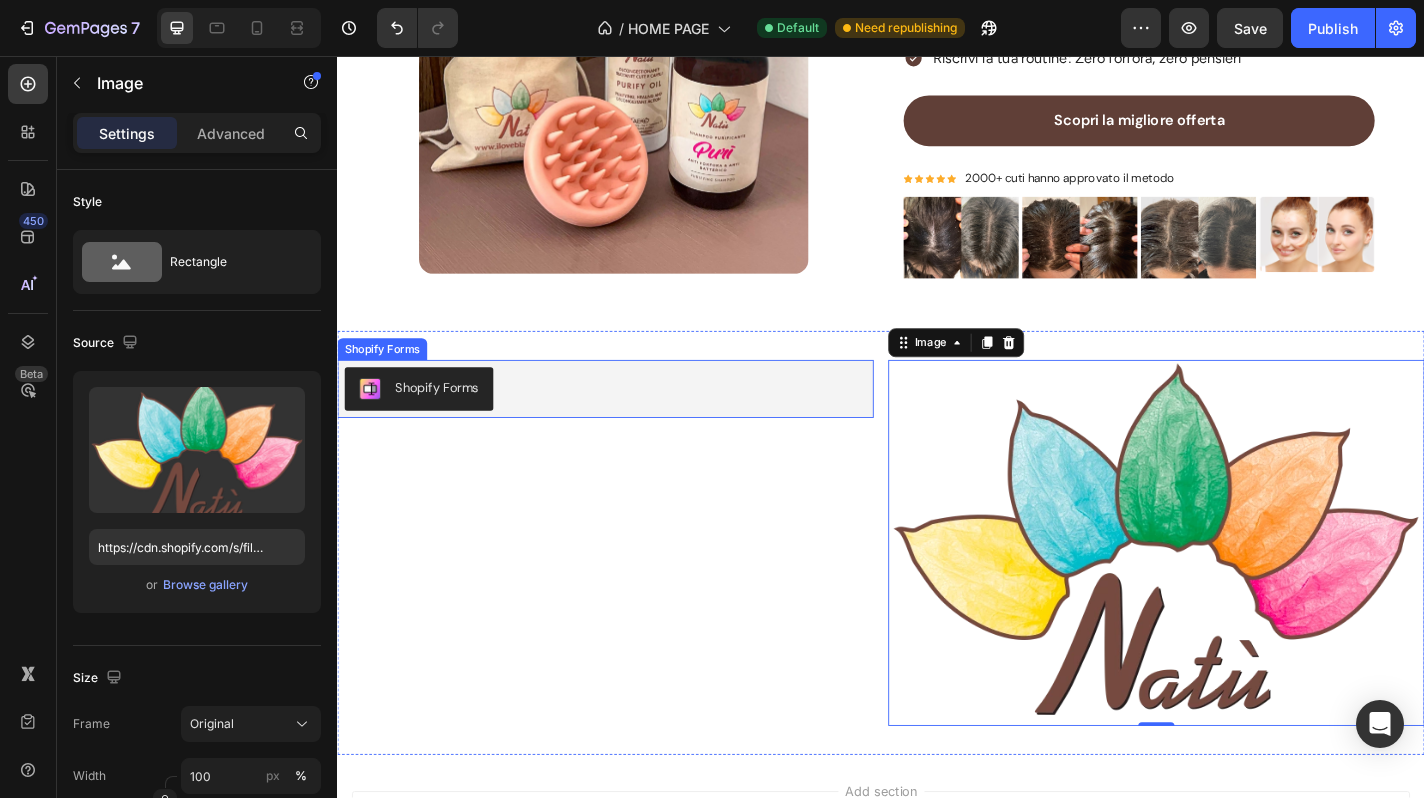 scroll, scrollTop: 3717, scrollLeft: 0, axis: vertical 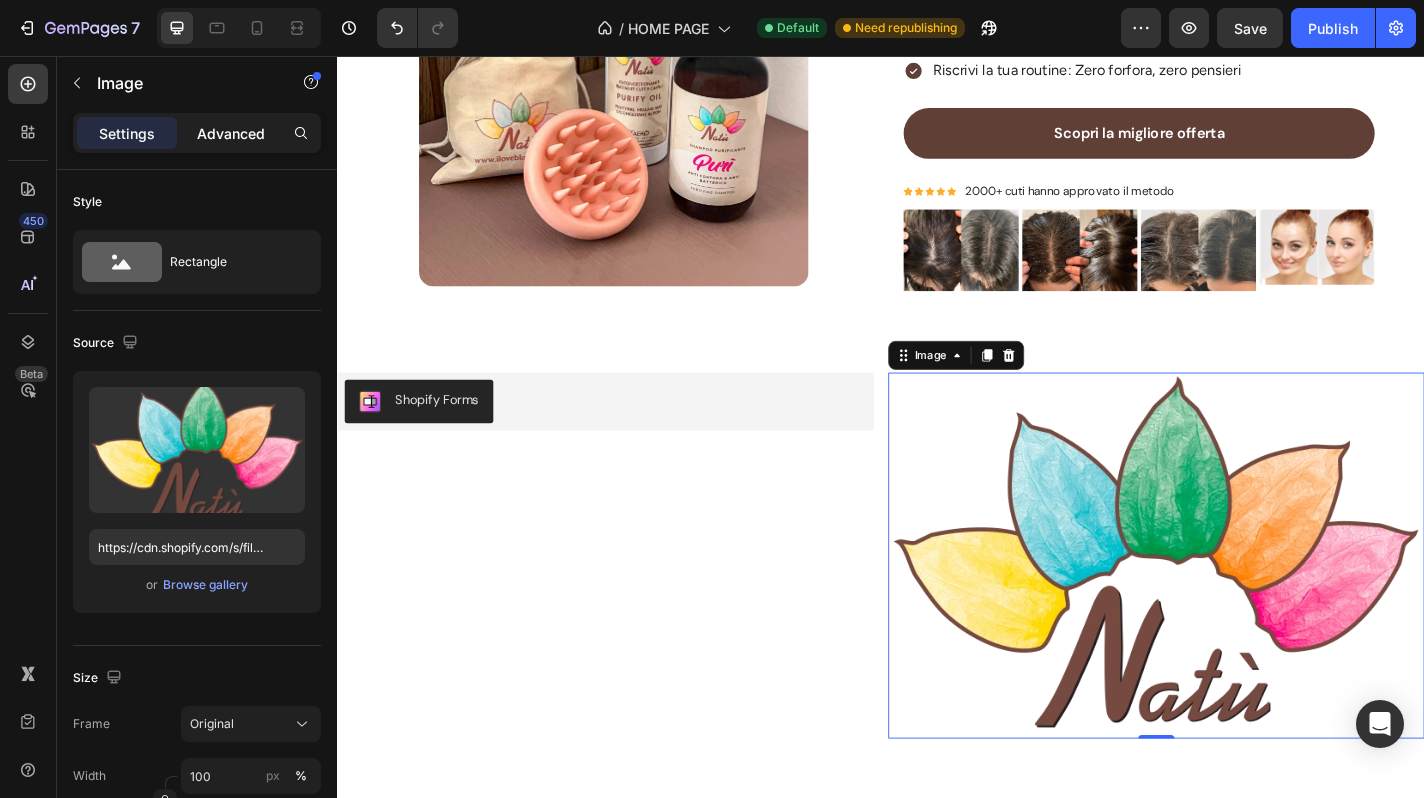 click on "Advanced" at bounding box center [231, 133] 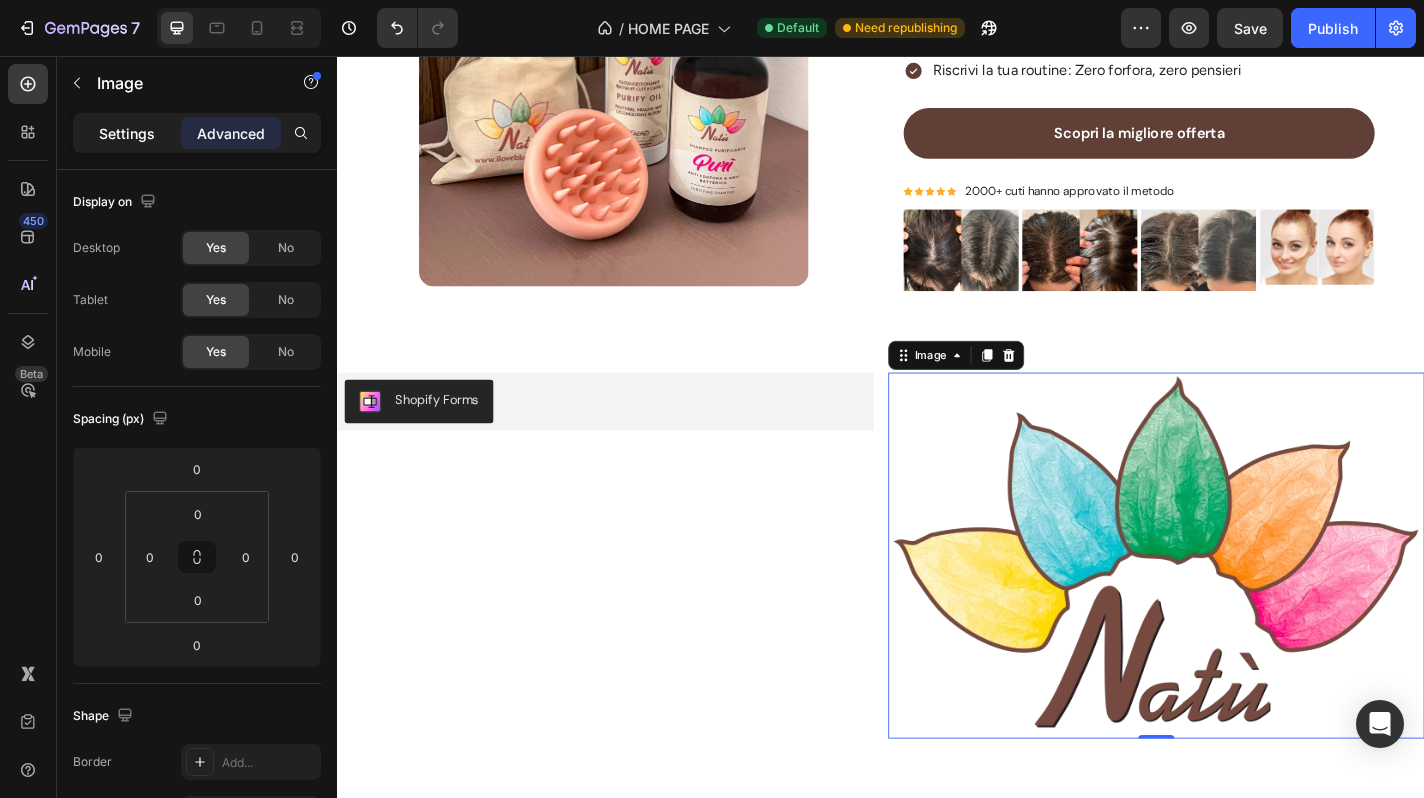 click on "Settings" at bounding box center (127, 133) 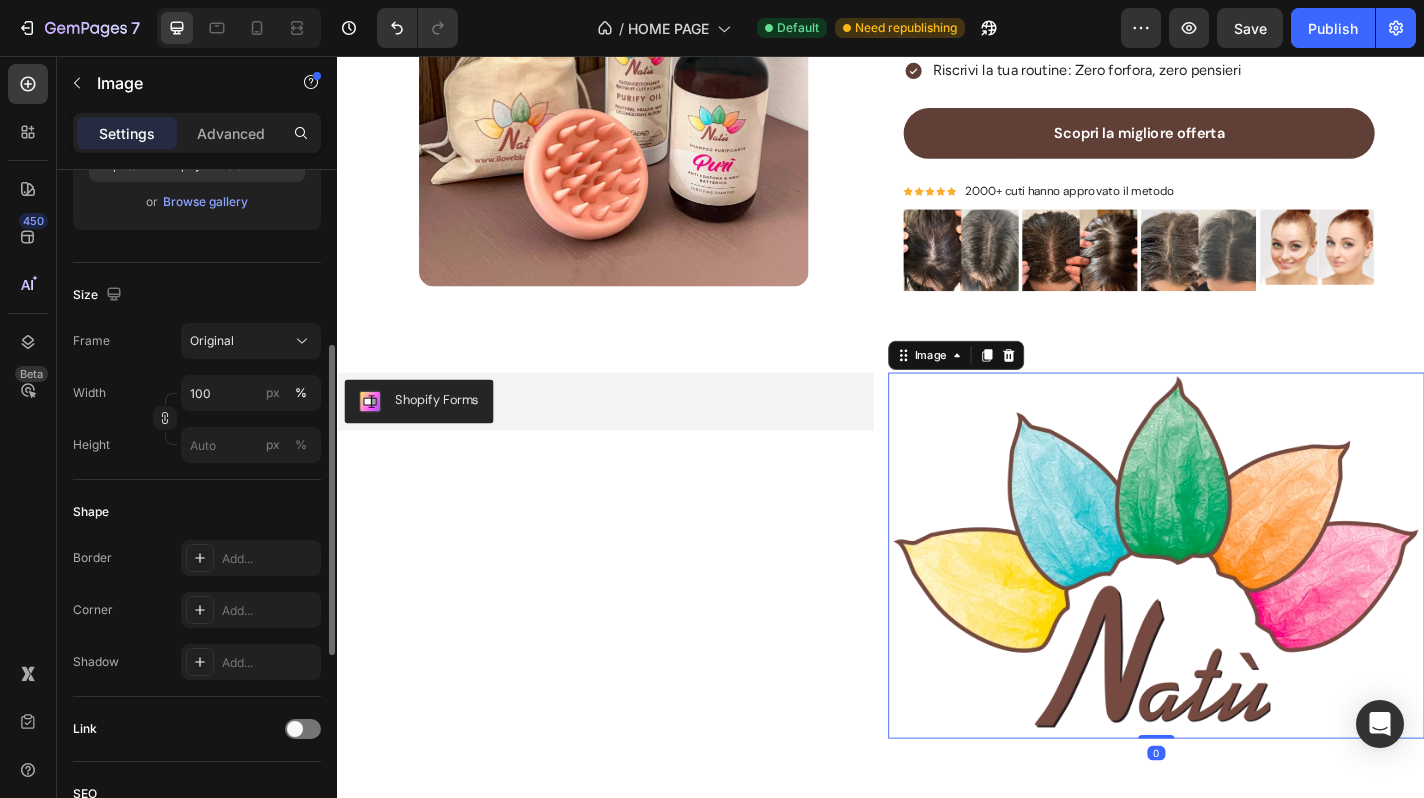 scroll, scrollTop: 384, scrollLeft: 0, axis: vertical 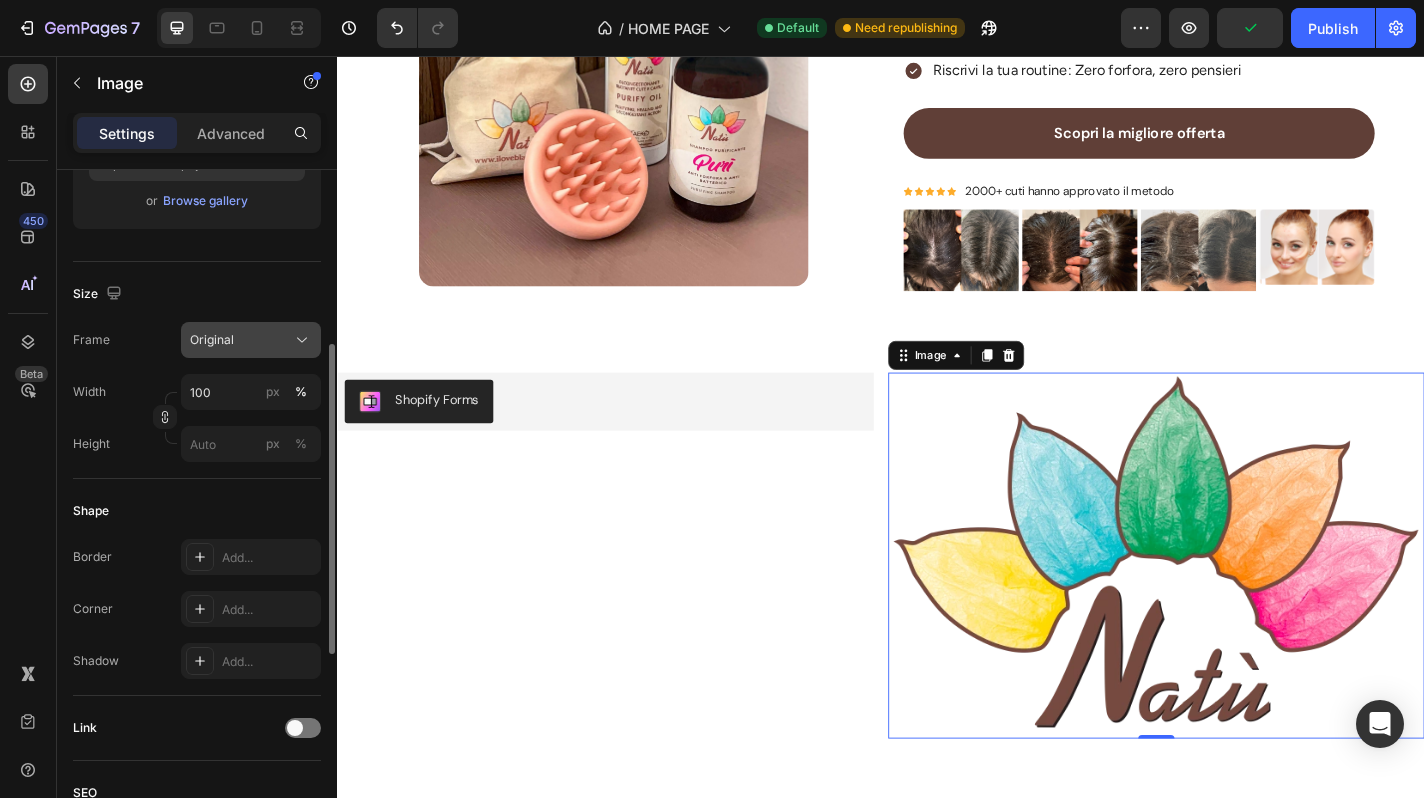 click on "Original" at bounding box center [212, 340] 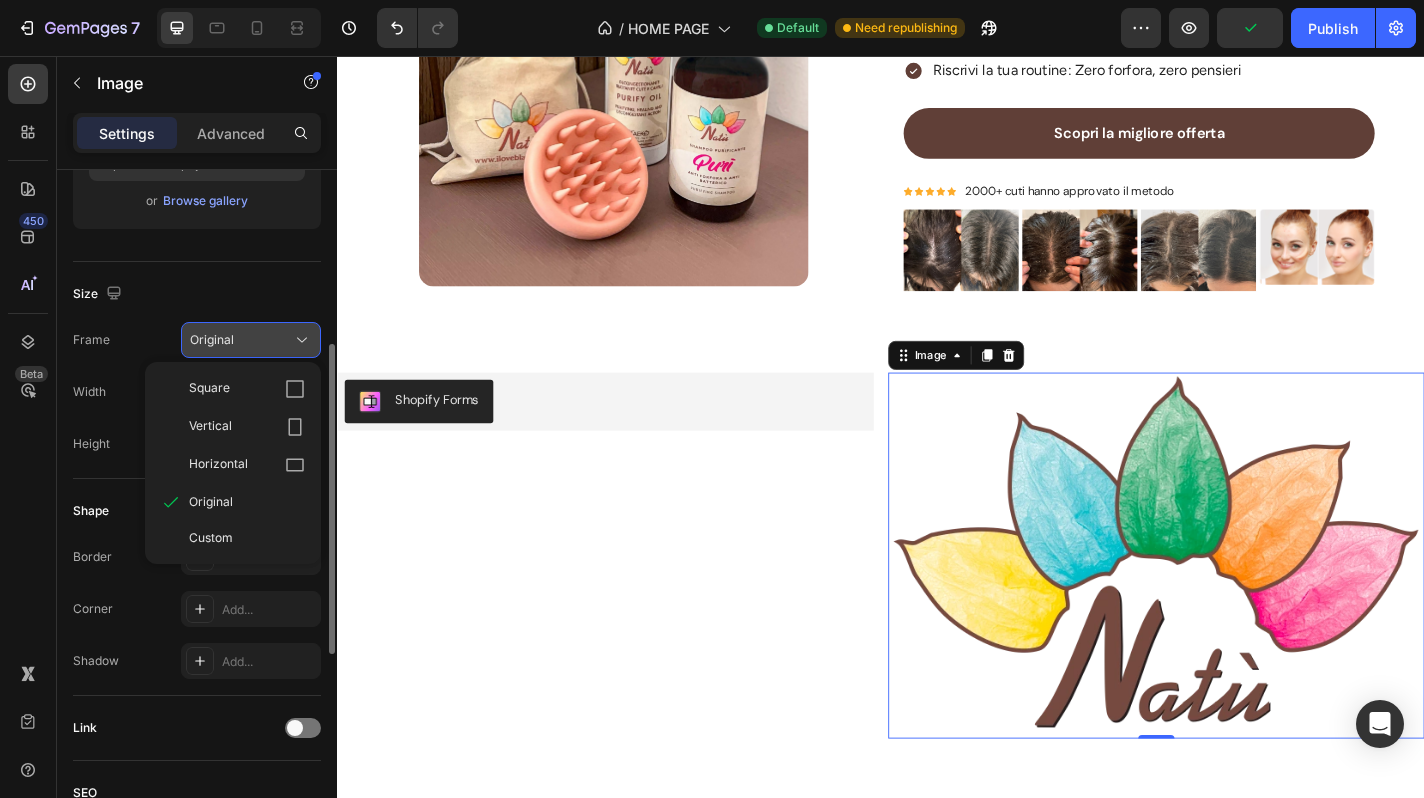 click on "Original" at bounding box center (212, 340) 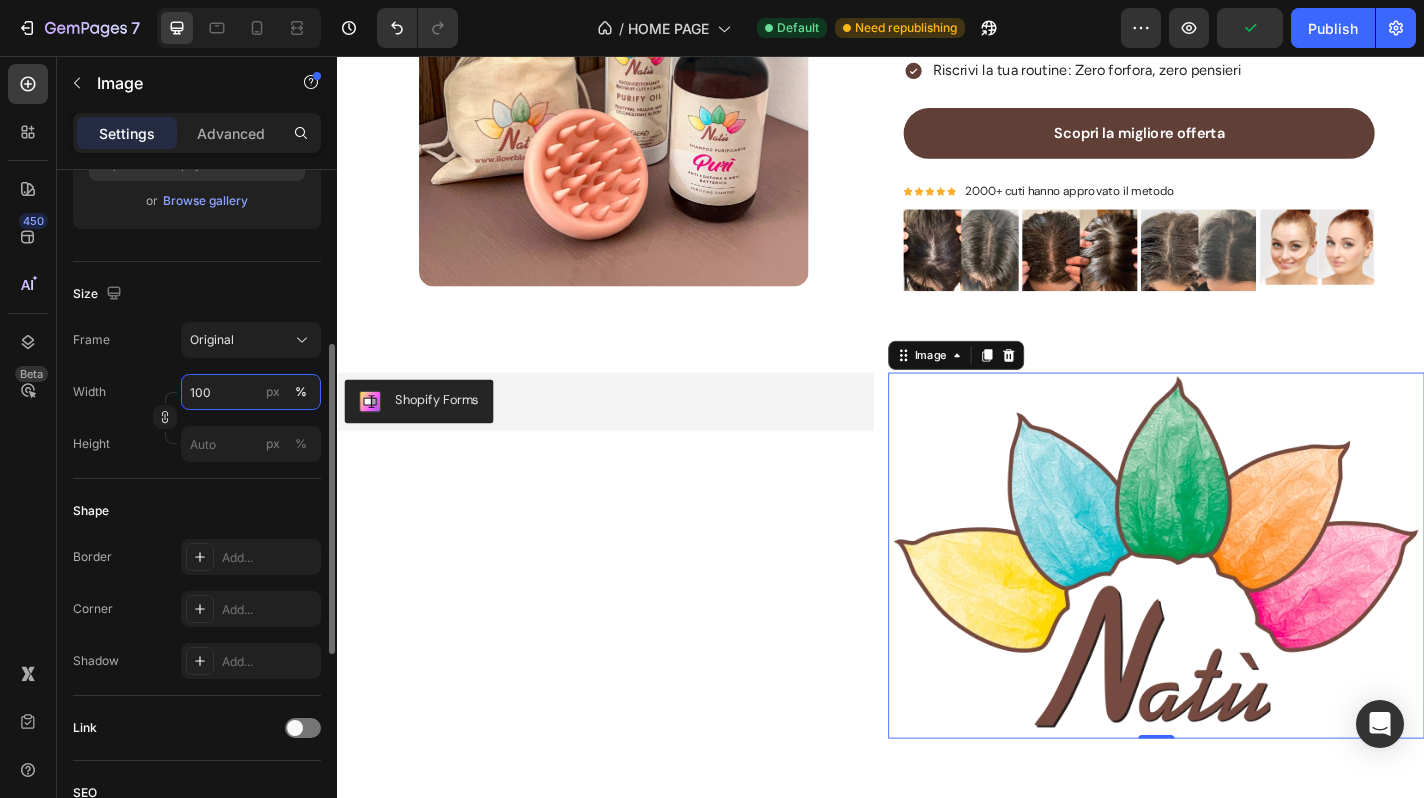 click on "100" at bounding box center [251, 392] 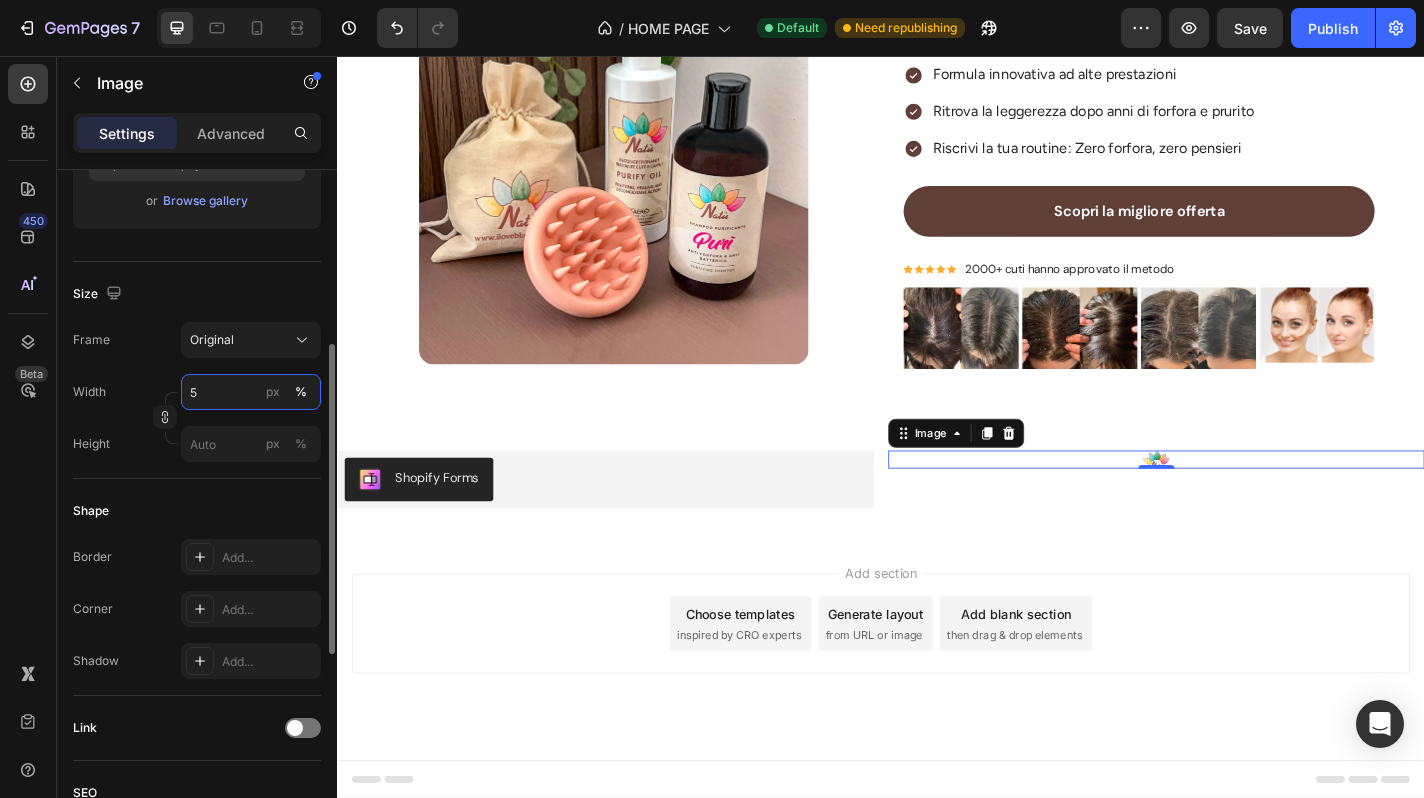 type on "50" 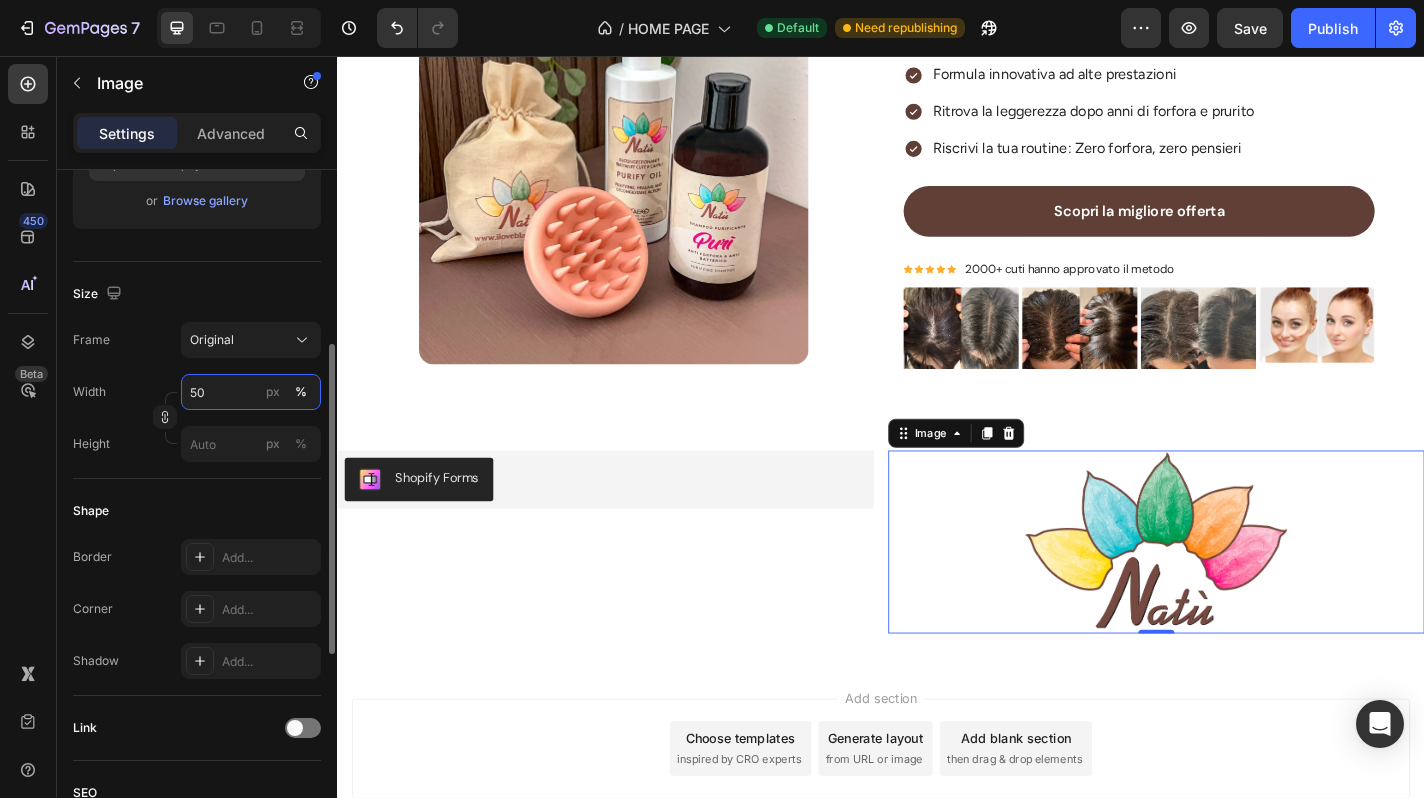 scroll, scrollTop: 3717, scrollLeft: 0, axis: vertical 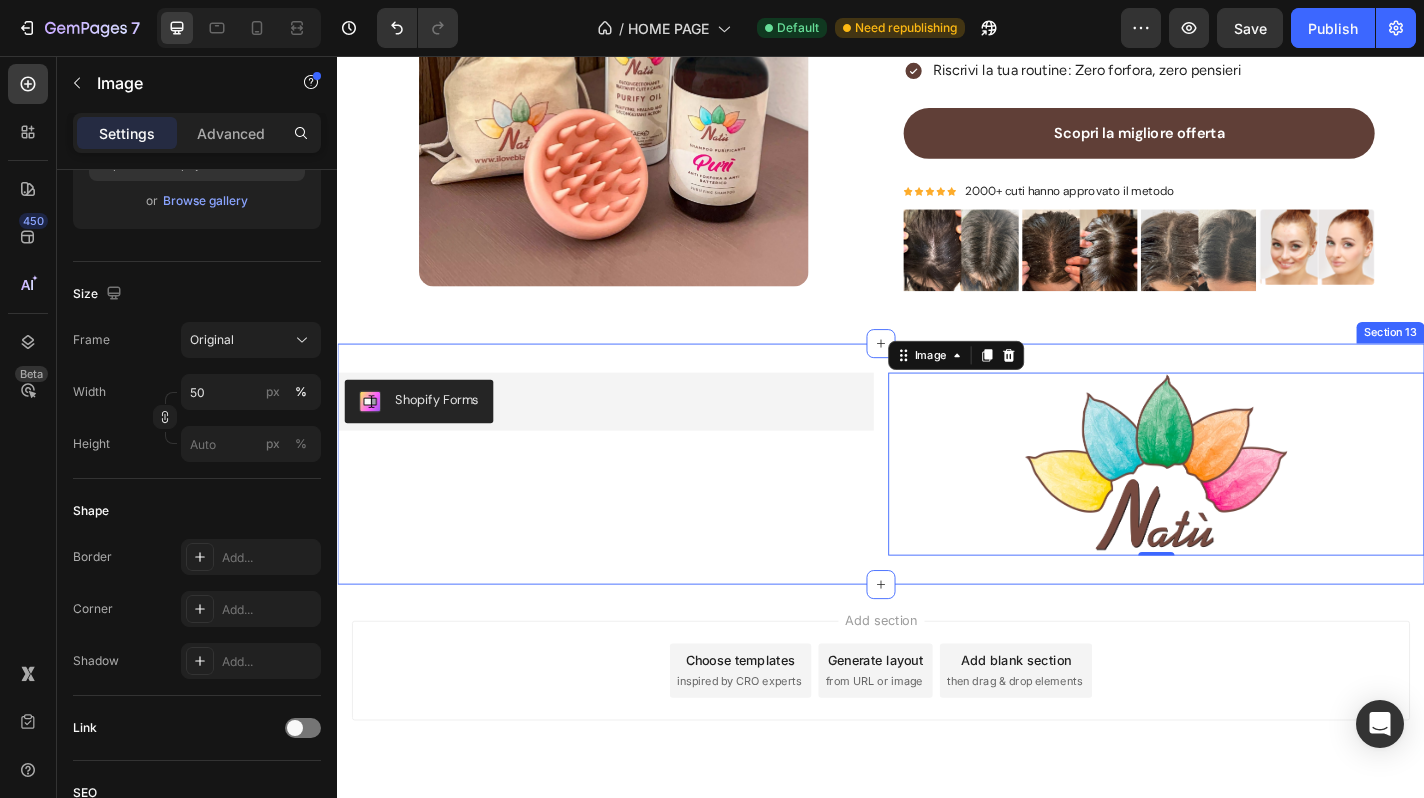 click on "Shopify Forms Shopify Forms Image   0 Section 13" at bounding box center [937, 507] 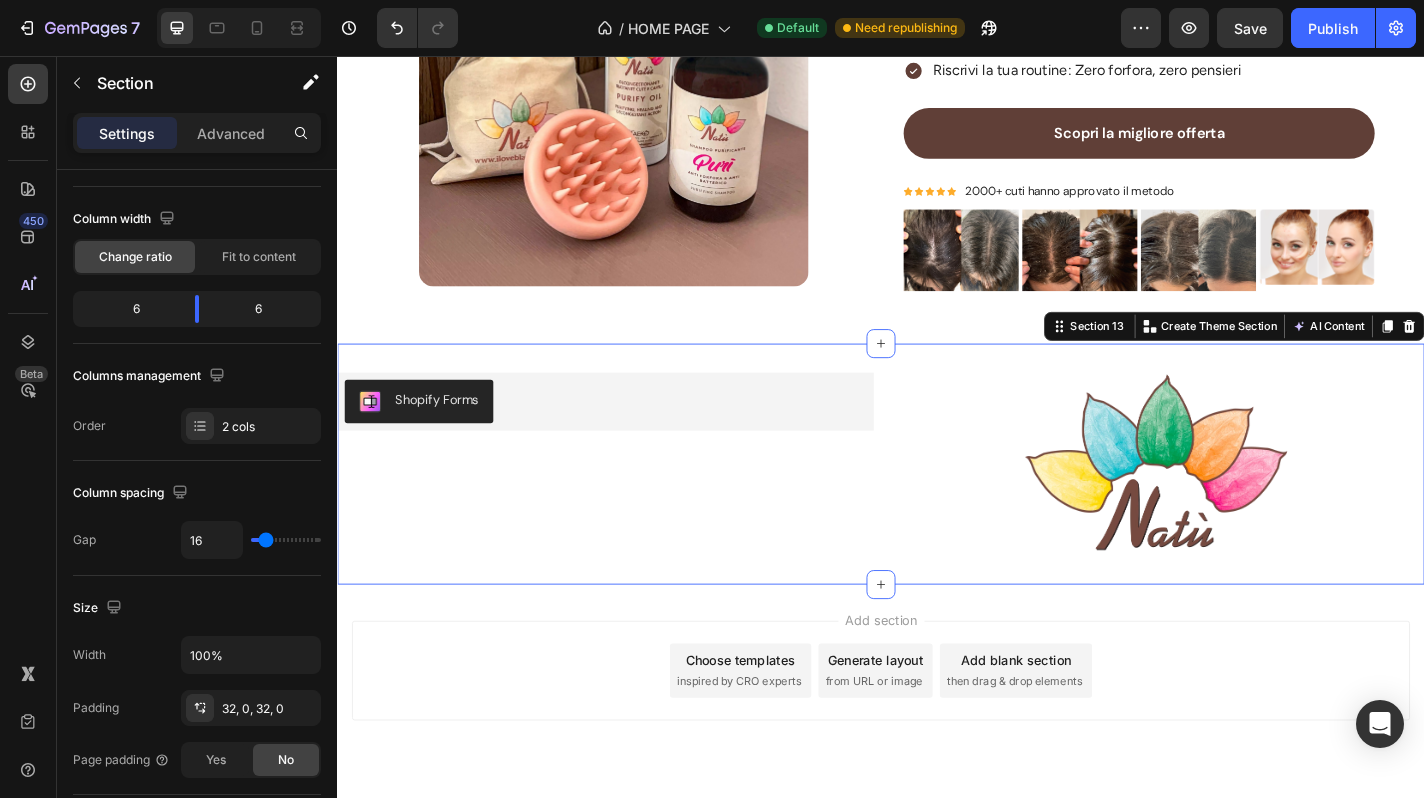 scroll, scrollTop: 0, scrollLeft: 0, axis: both 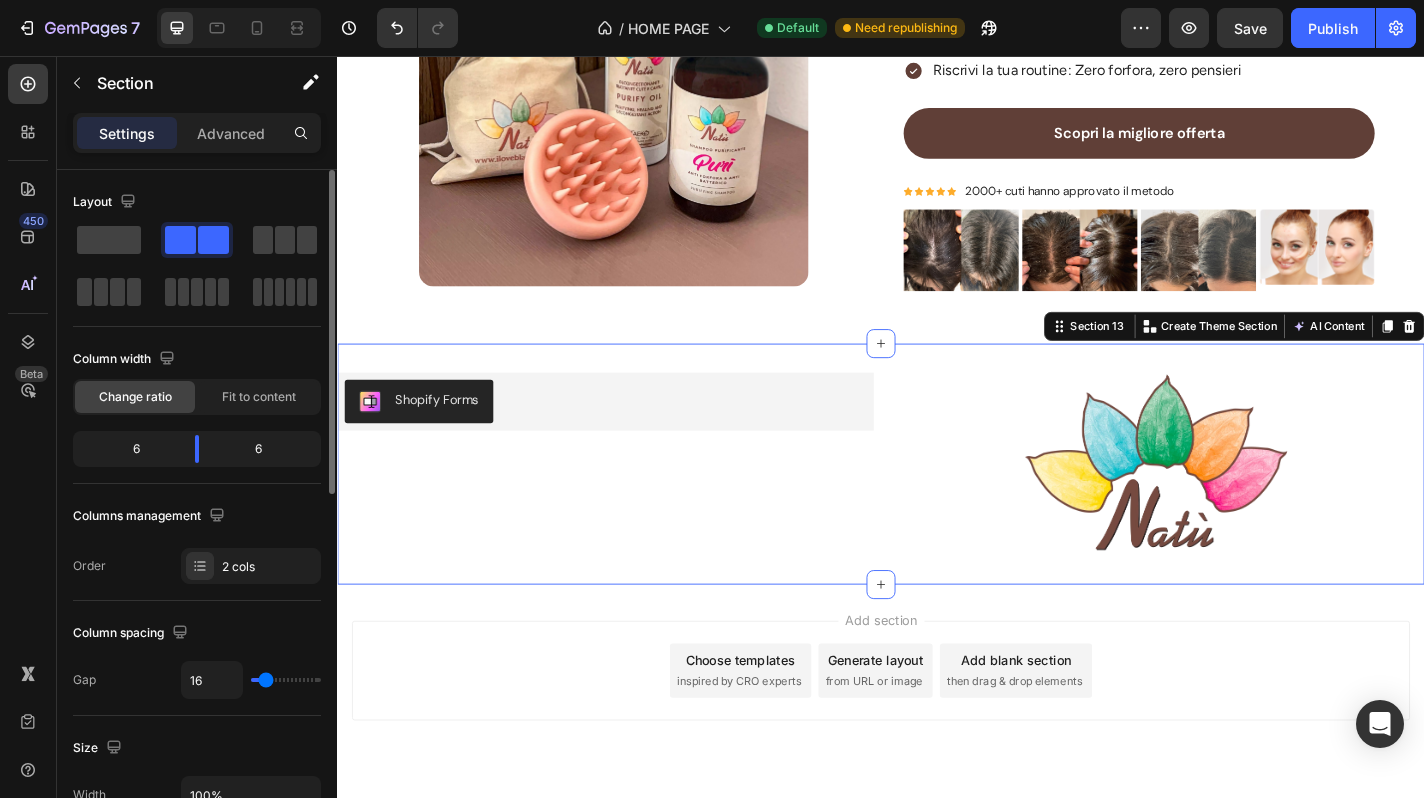 click on "Settings Advanced" at bounding box center [197, 133] 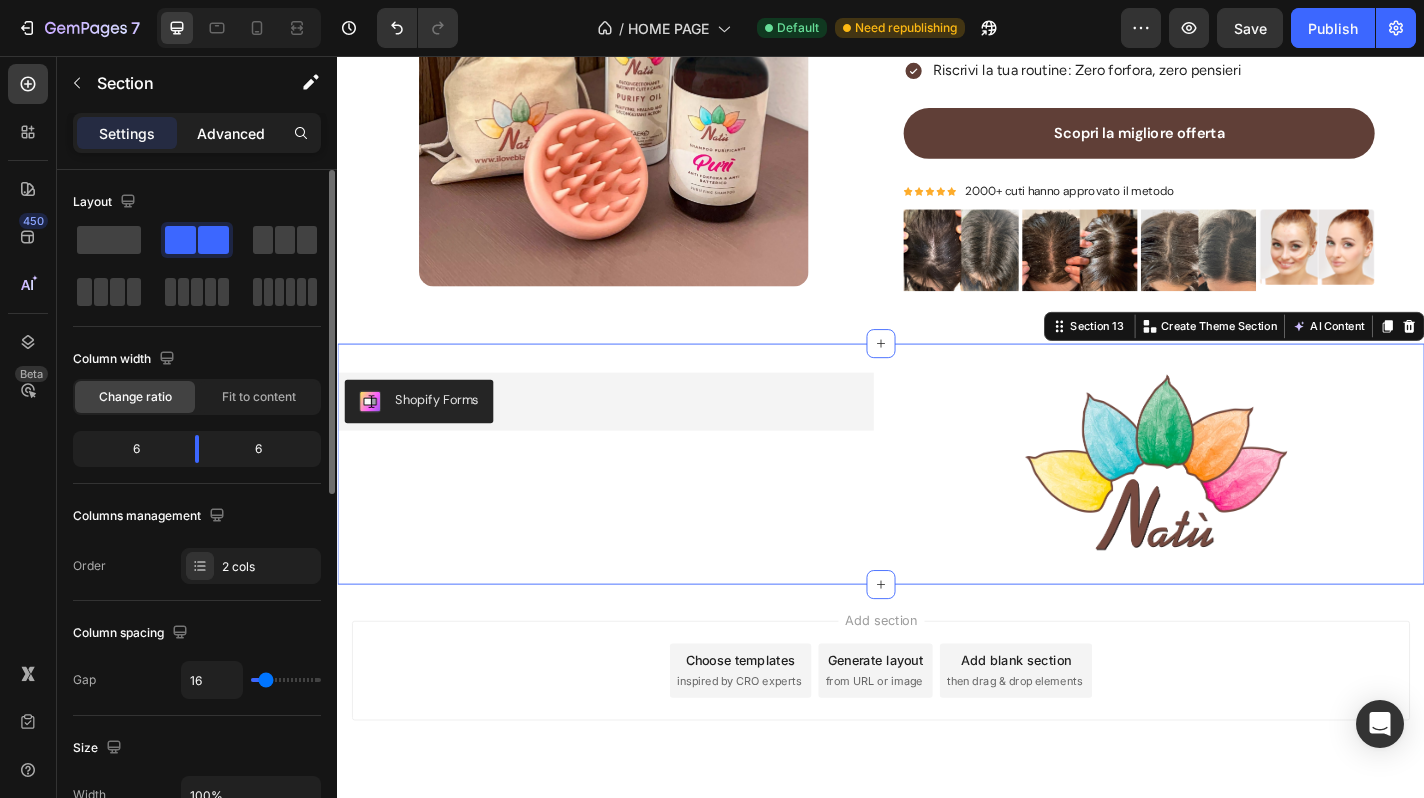click on "Advanced" 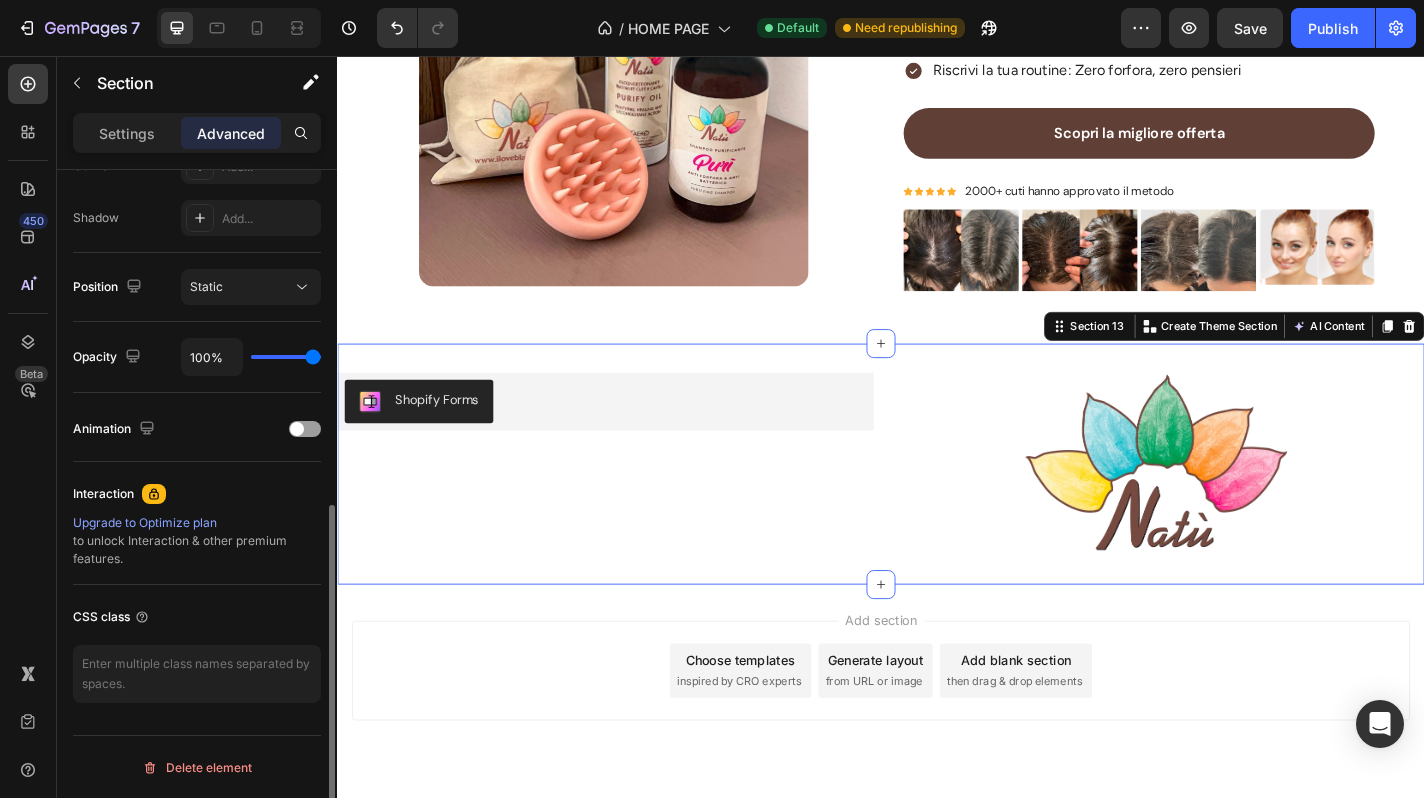 scroll, scrollTop: 649, scrollLeft: 0, axis: vertical 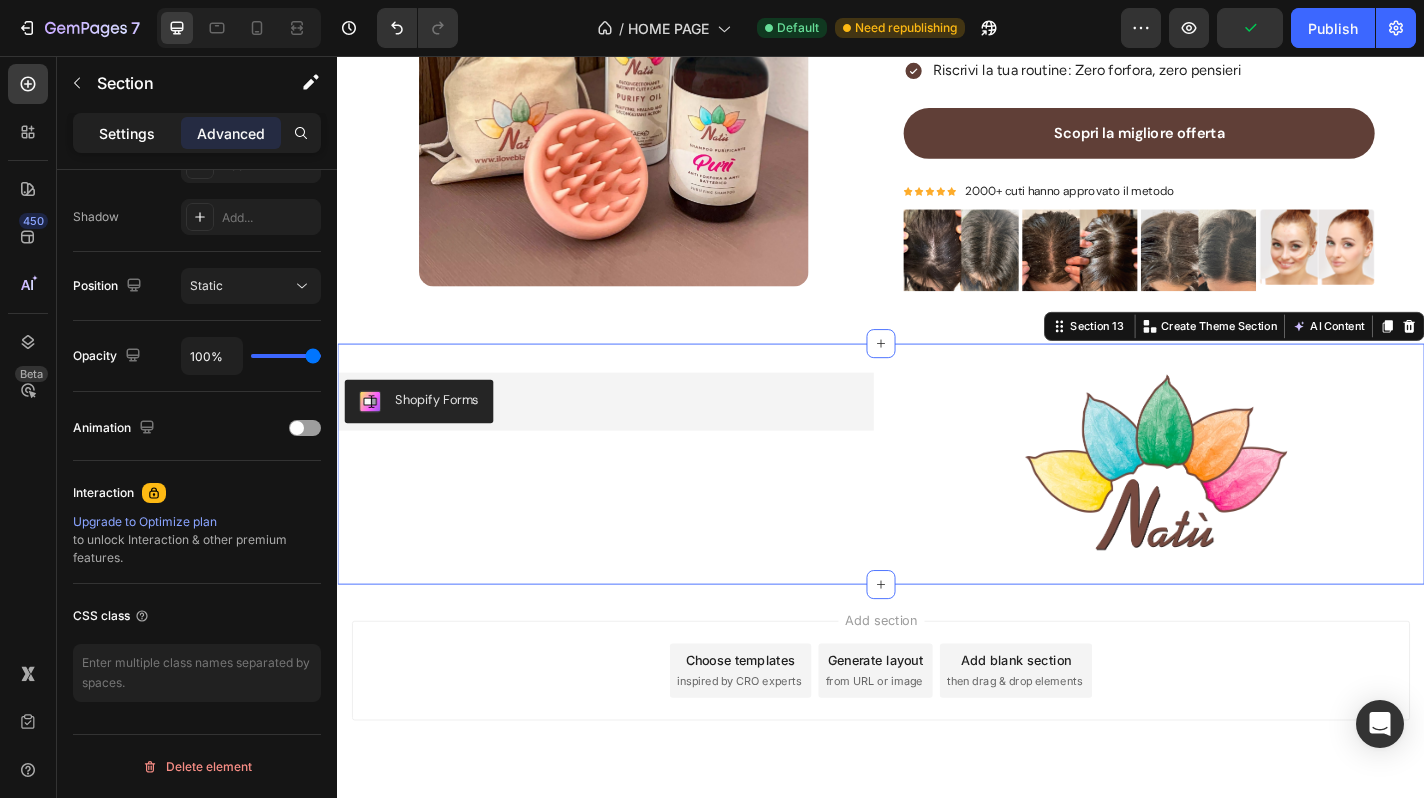 click on "Settings" at bounding box center [127, 133] 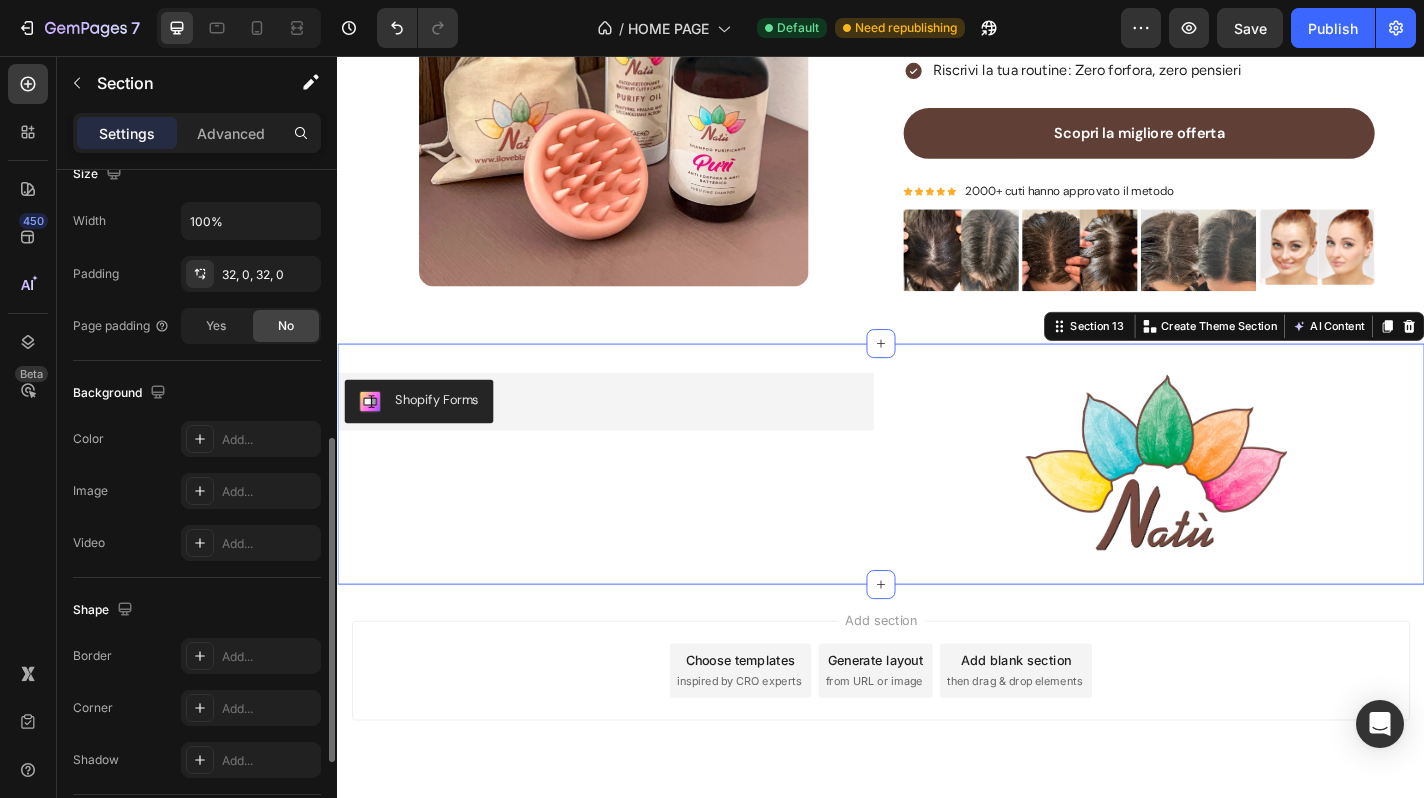 scroll, scrollTop: 572, scrollLeft: 0, axis: vertical 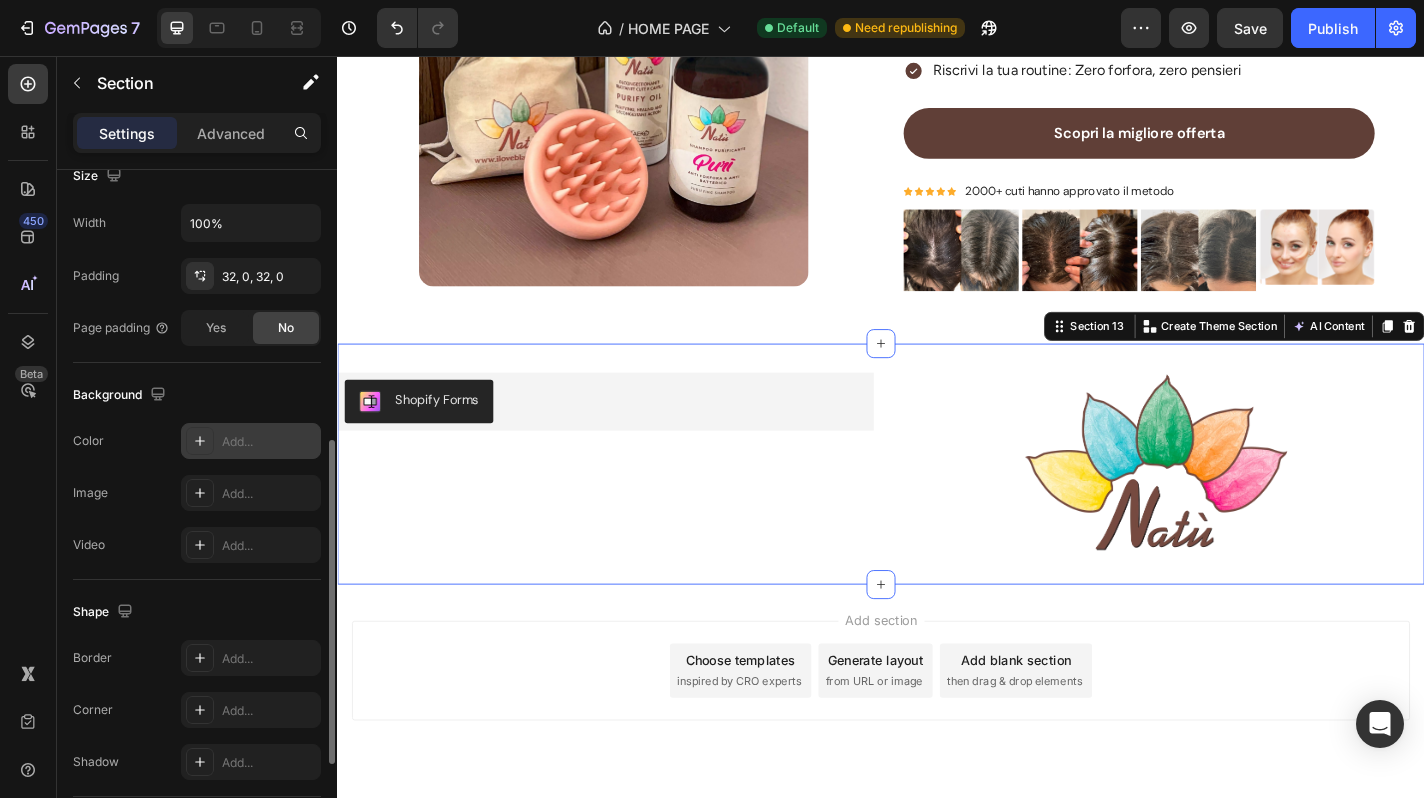 click on "Add..." at bounding box center (269, 442) 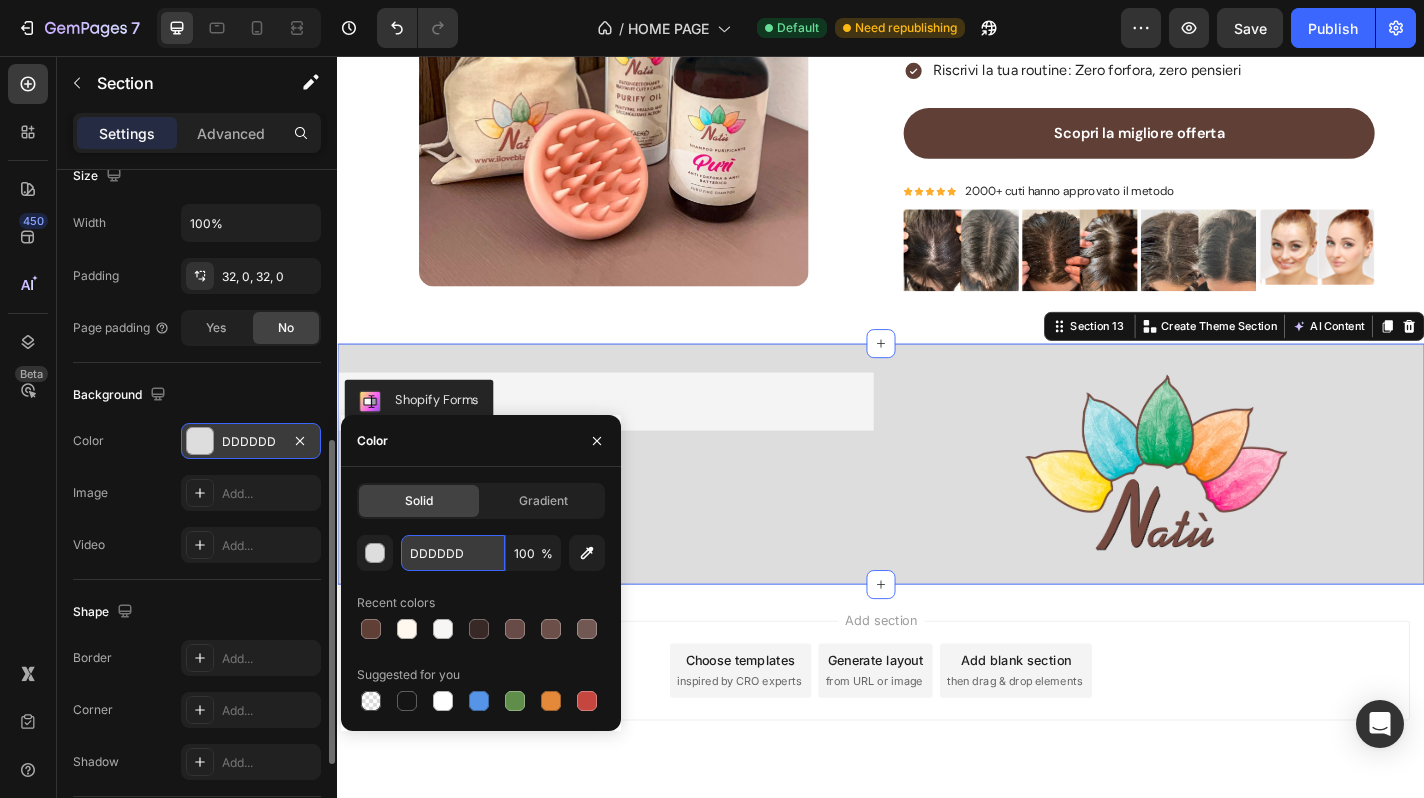 click on "DDDDDD" at bounding box center [453, 553] 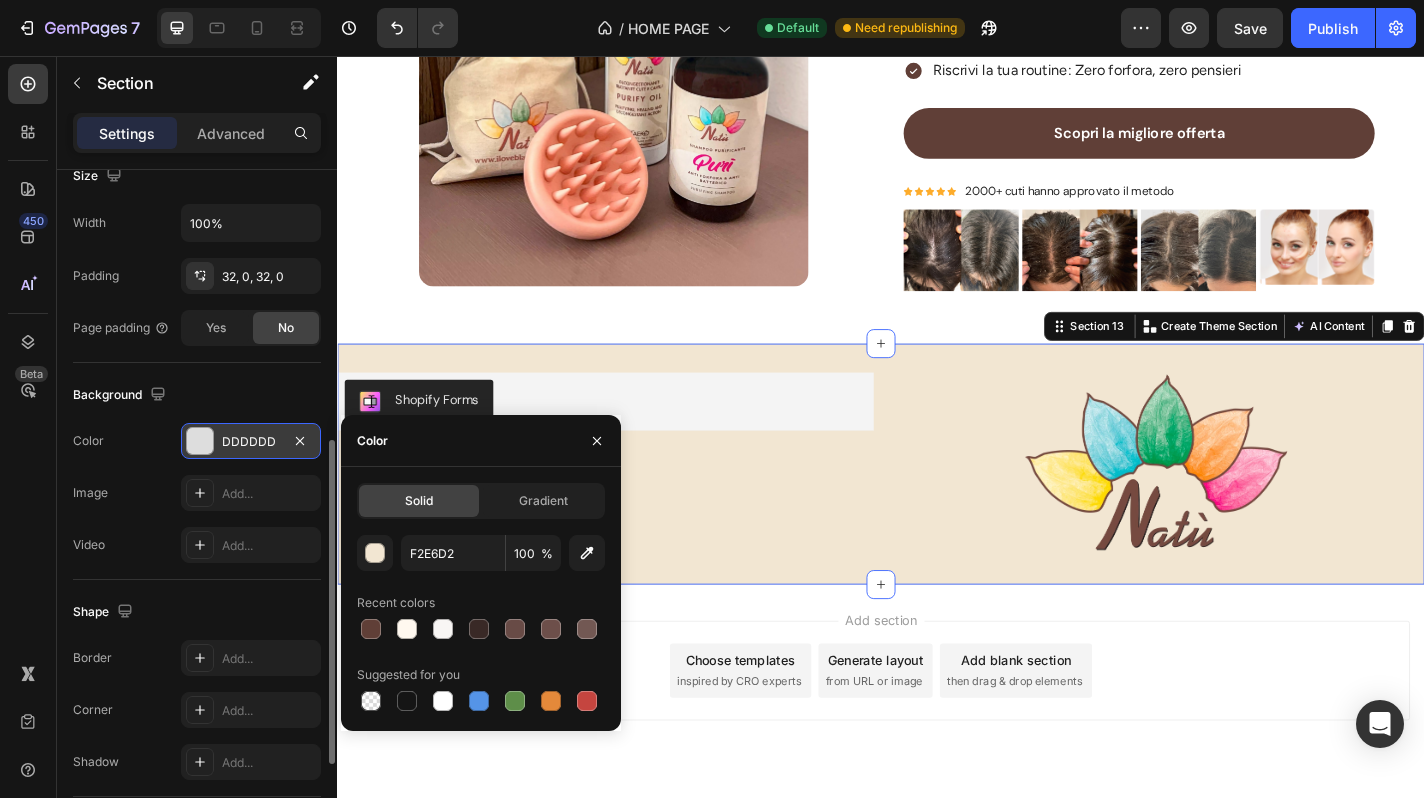 click on "Background" at bounding box center (197, 395) 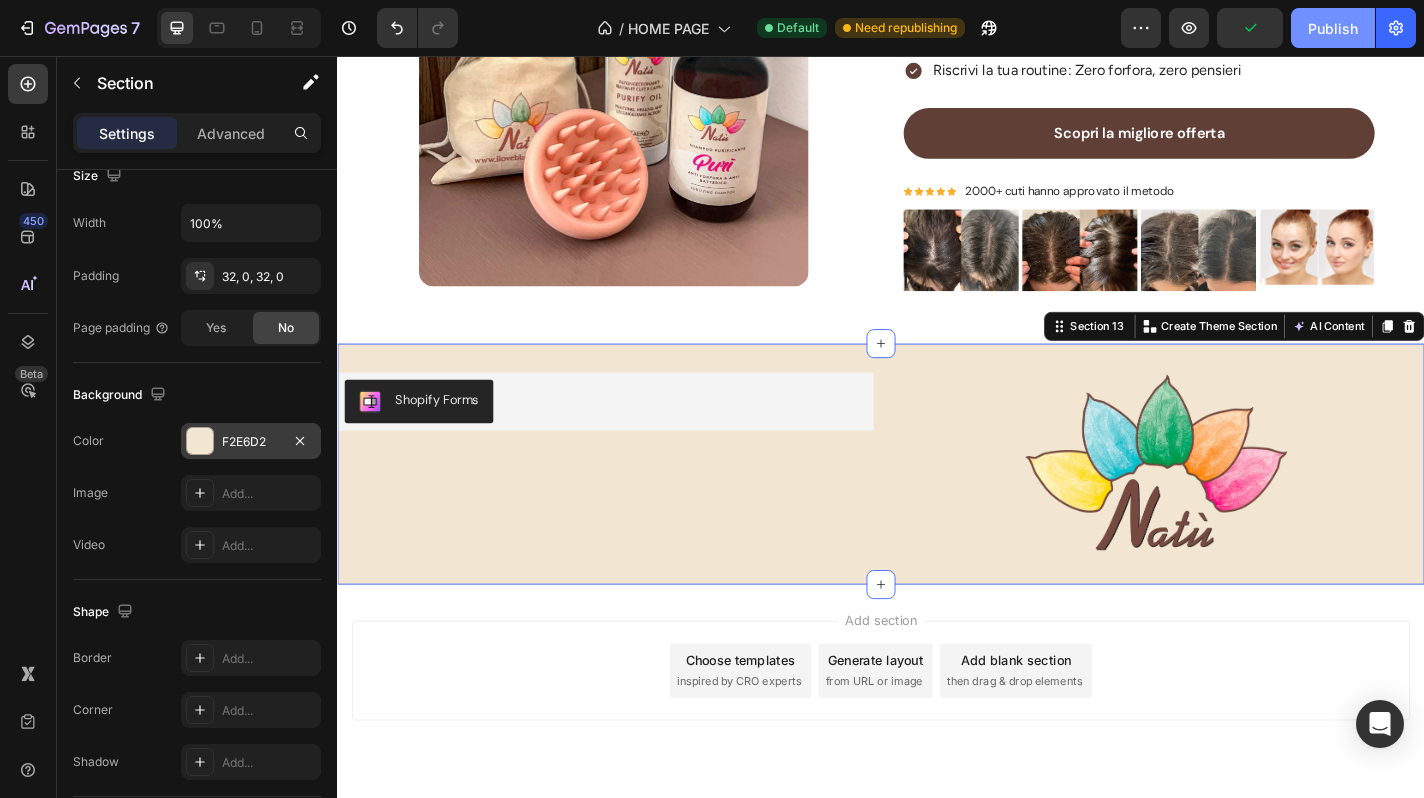 click on "Publish" at bounding box center [1333, 28] 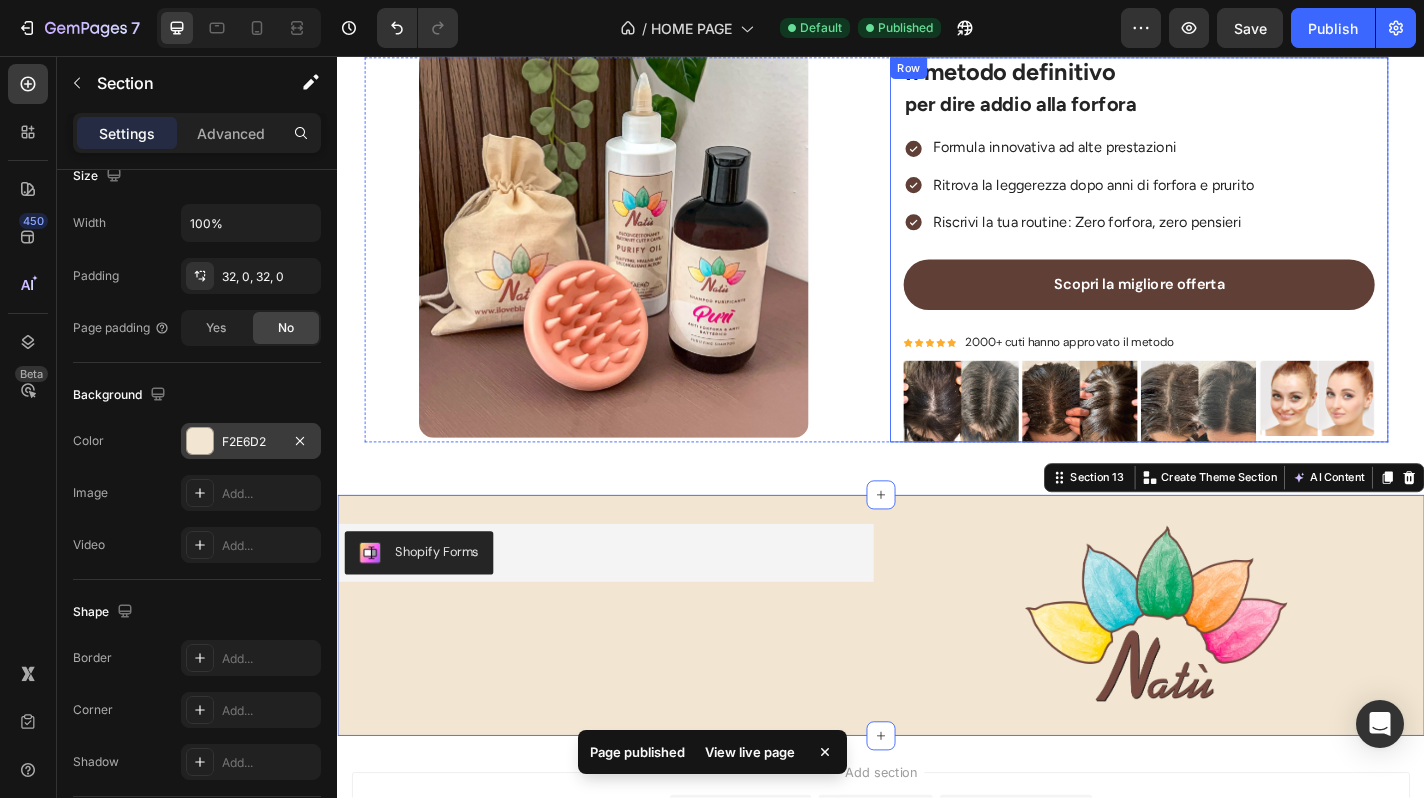 scroll, scrollTop: 3766, scrollLeft: 0, axis: vertical 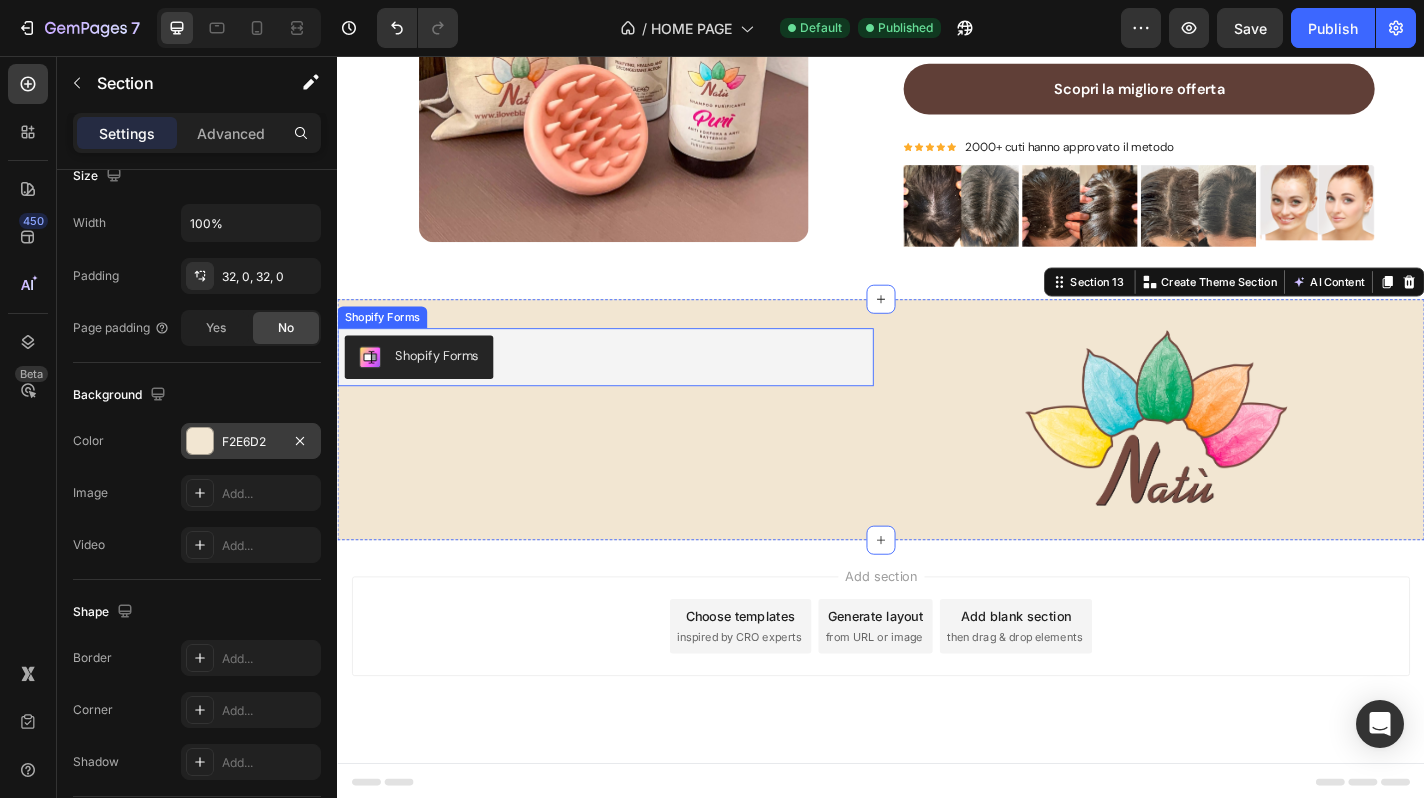 click on "Shopify Forms" at bounding box center [447, 387] 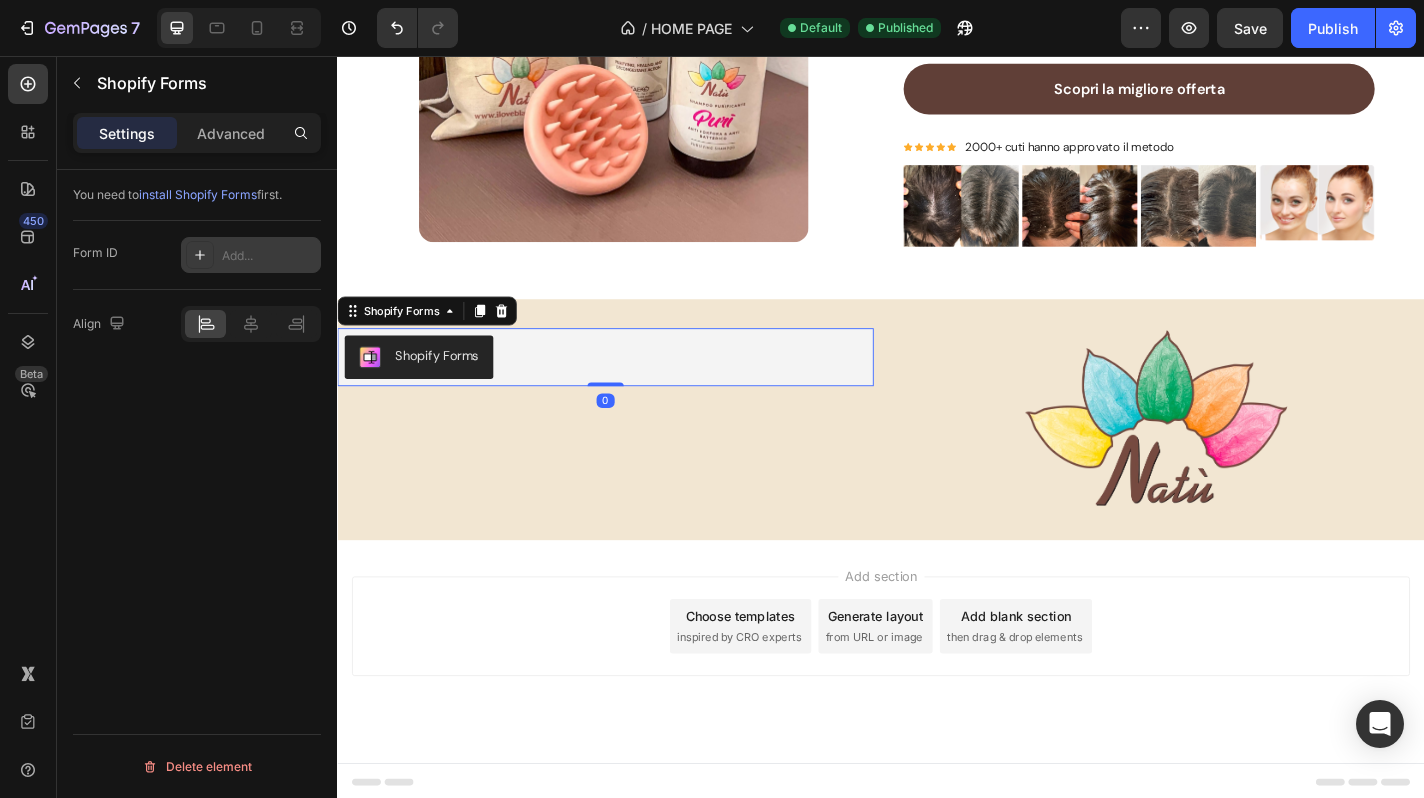 click on "Add..." at bounding box center (269, 256) 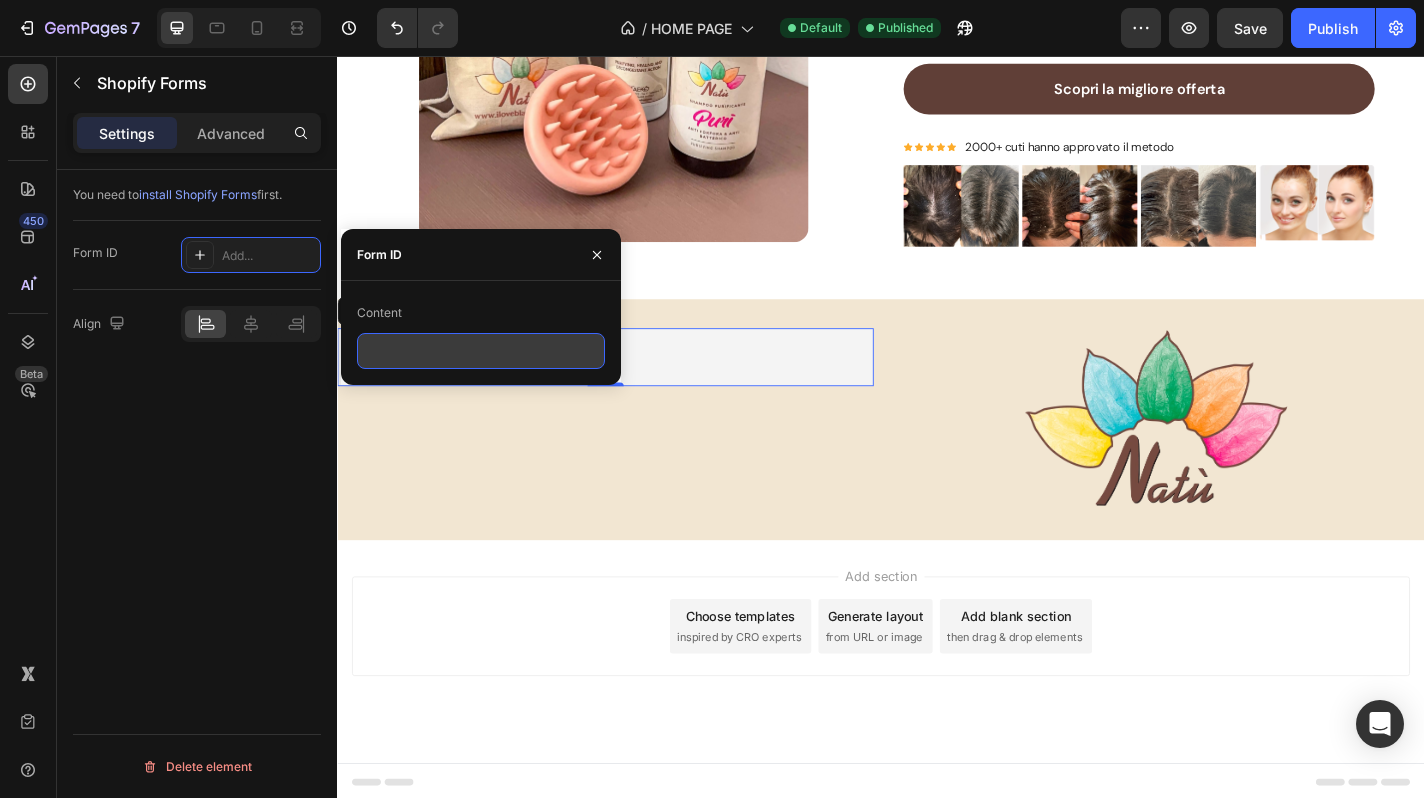 click at bounding box center [481, 351] 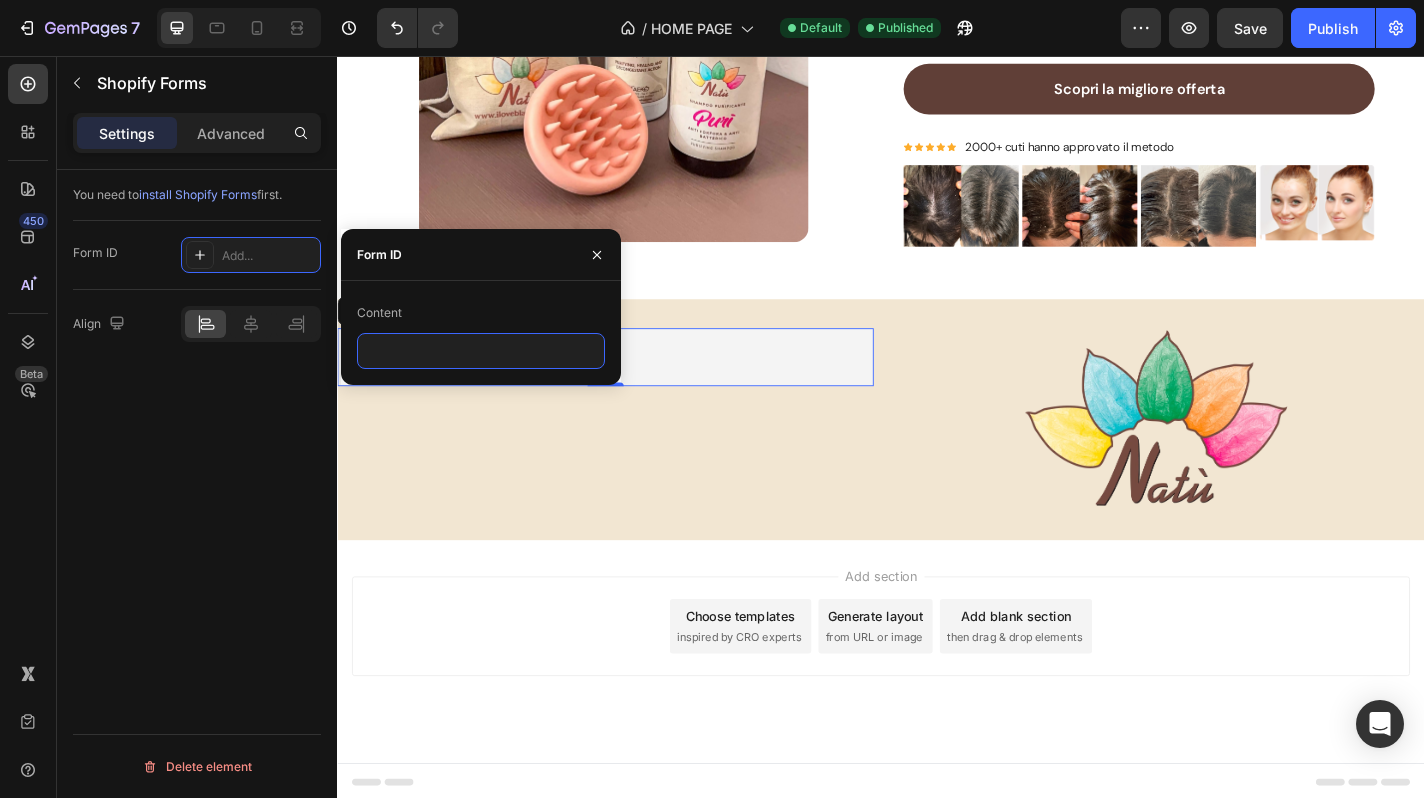 paste on "592478" 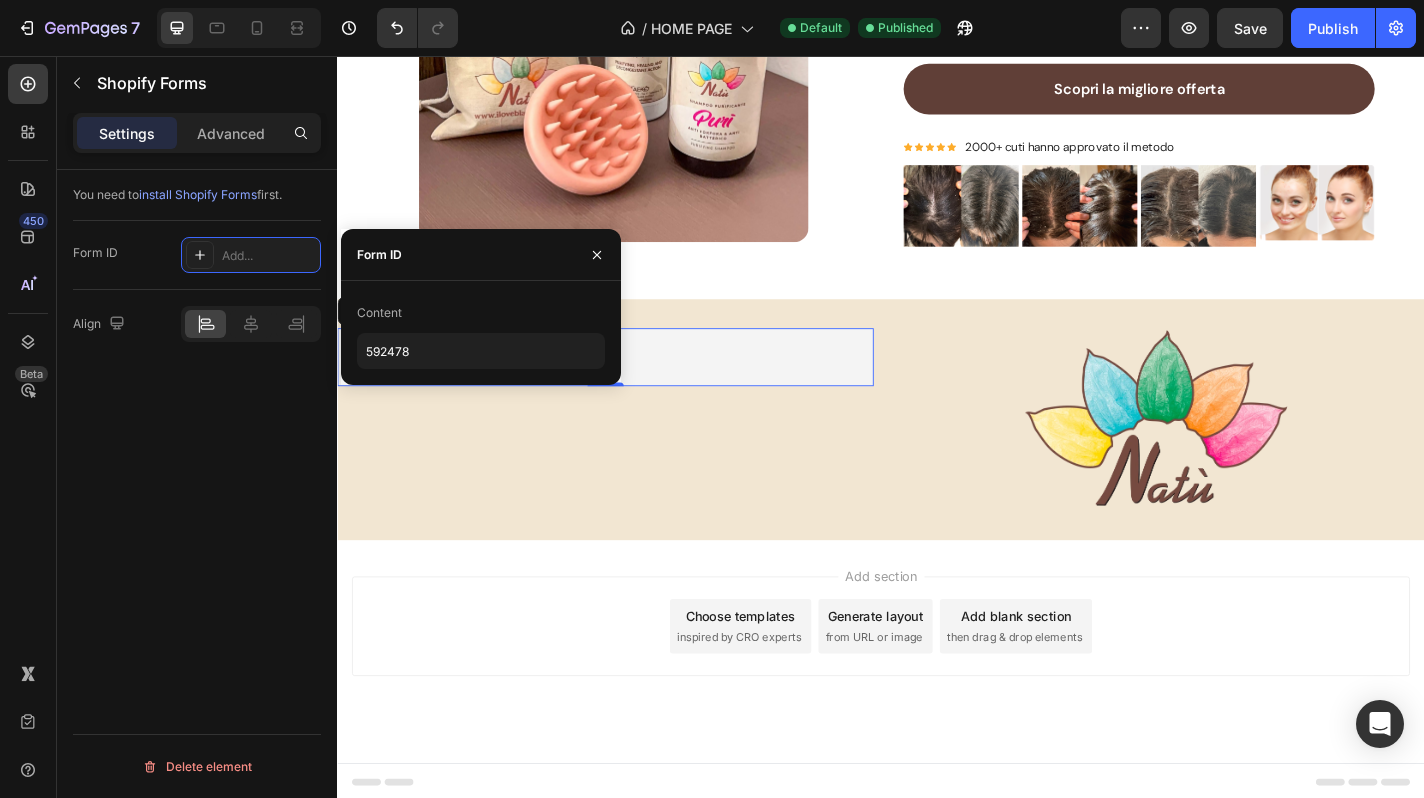 click on "You need to  install Shopify Forms  first.  Form ID Add... Align Delete element" at bounding box center [197, 512] 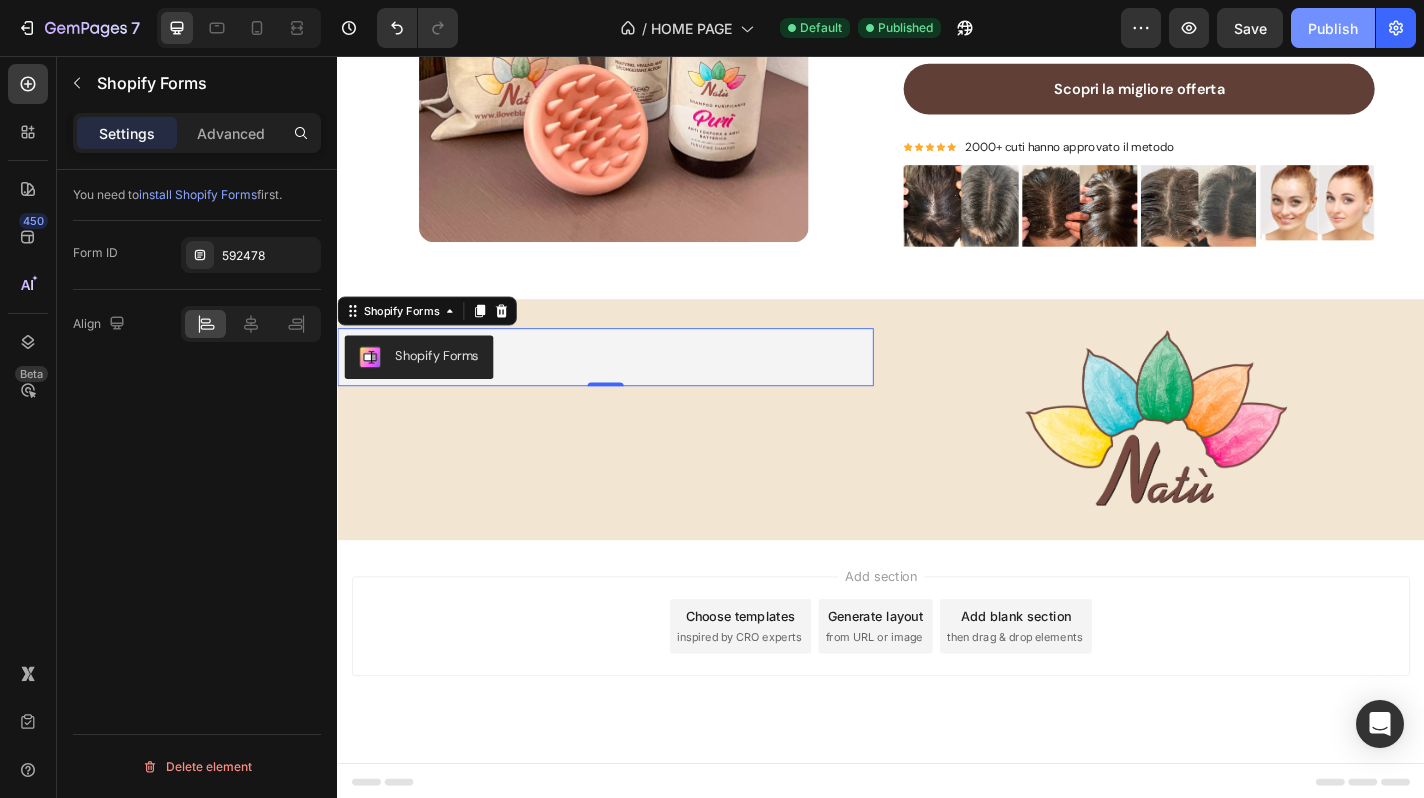 click on "Publish" at bounding box center (1333, 28) 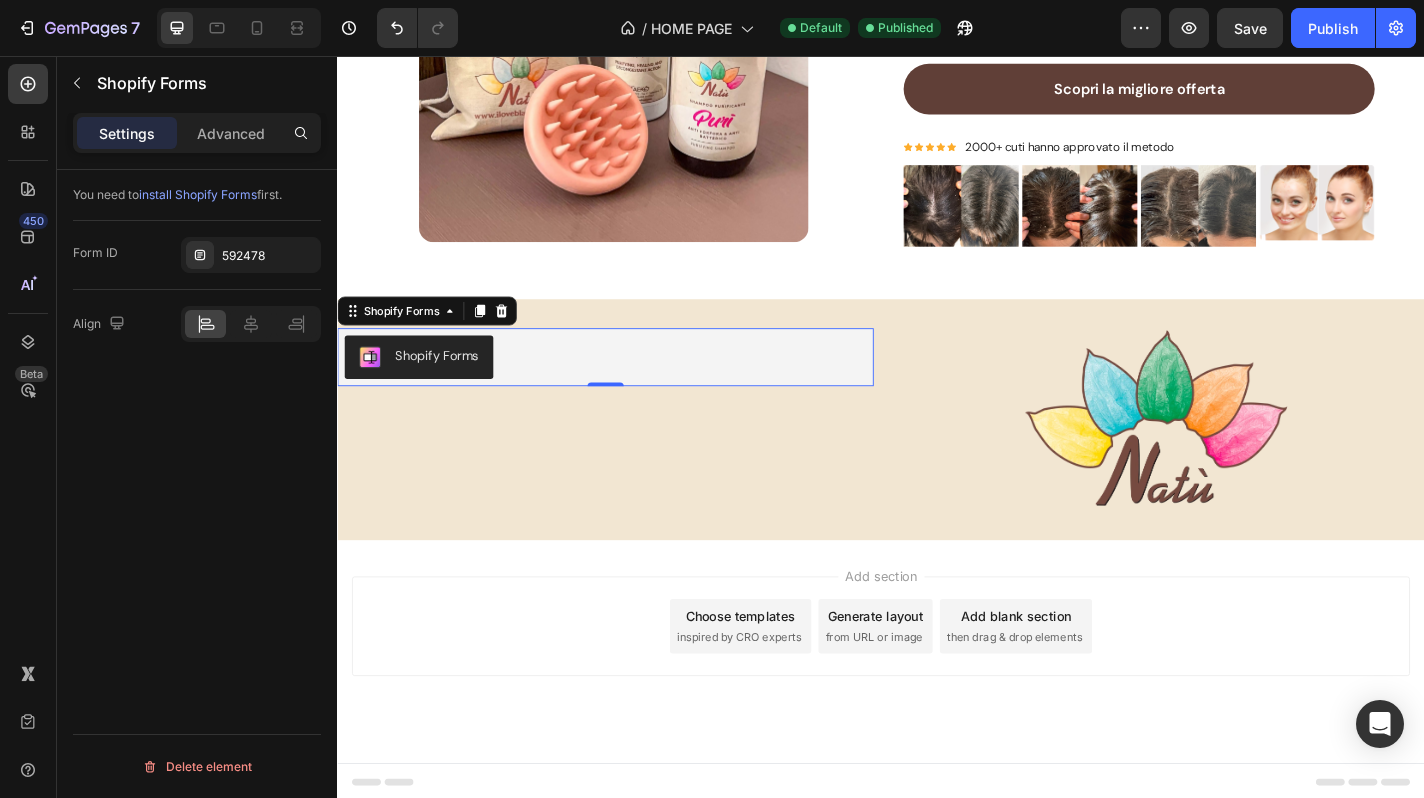 click on "Shopify Forms" at bounding box center (633, 389) 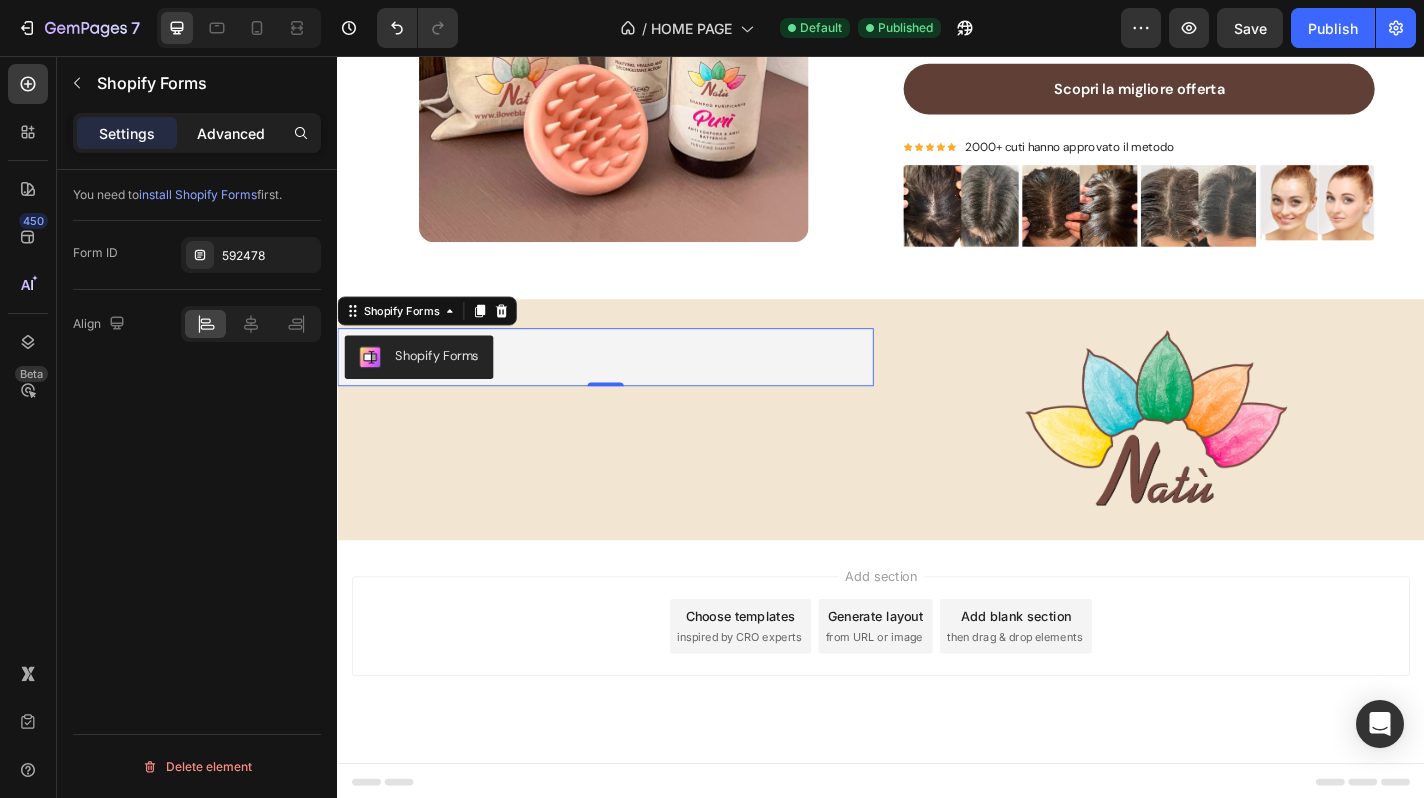 click on "Advanced" at bounding box center [231, 133] 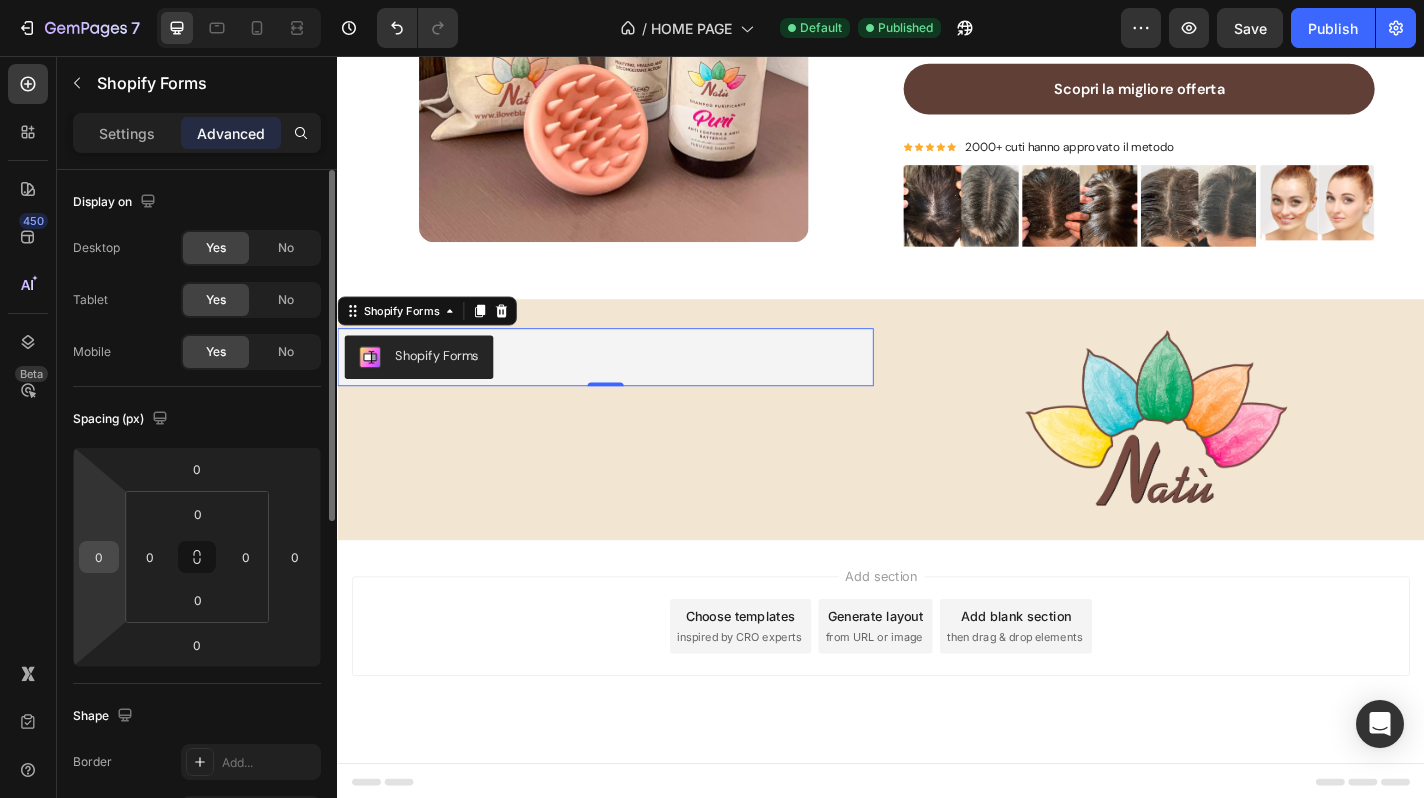 click on "0" at bounding box center [99, 557] 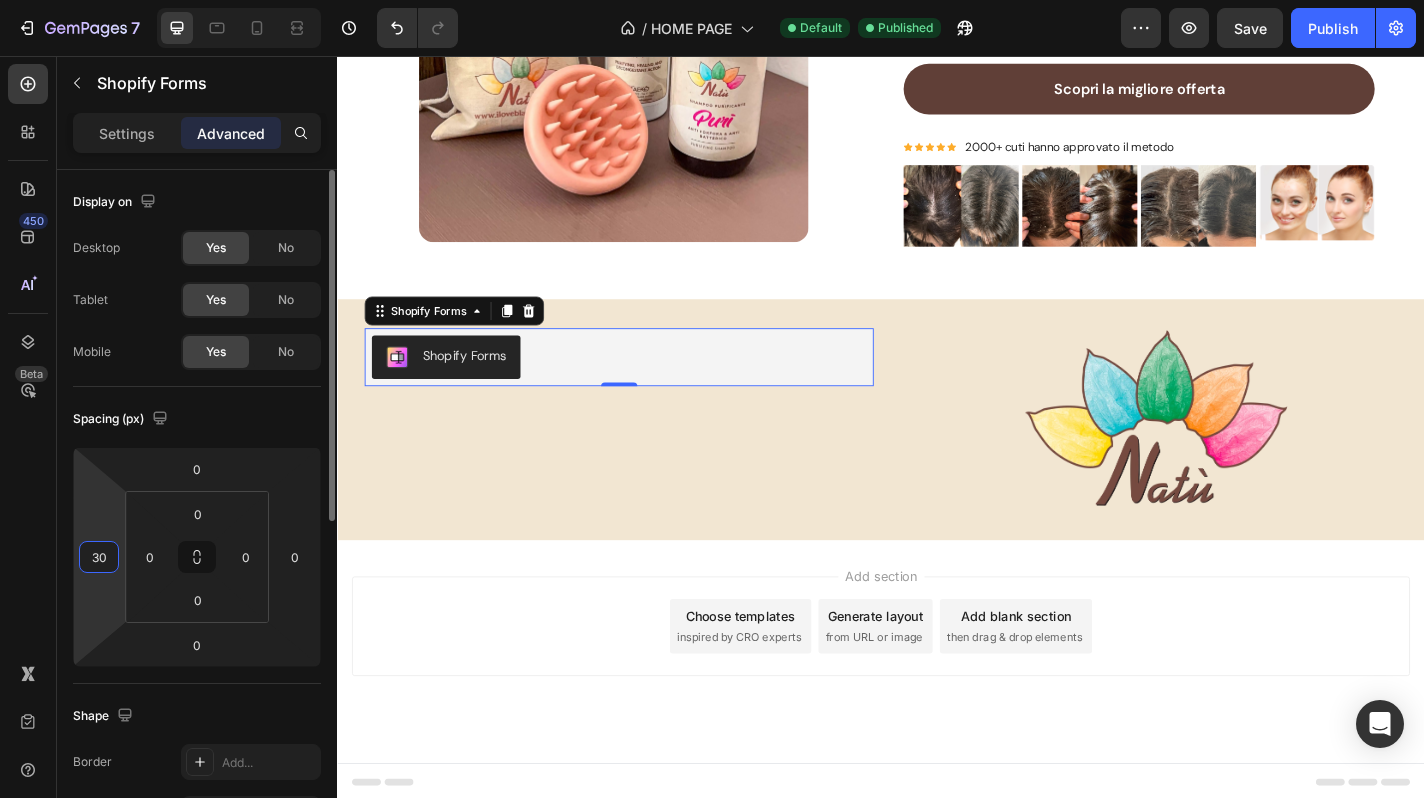 type on "3" 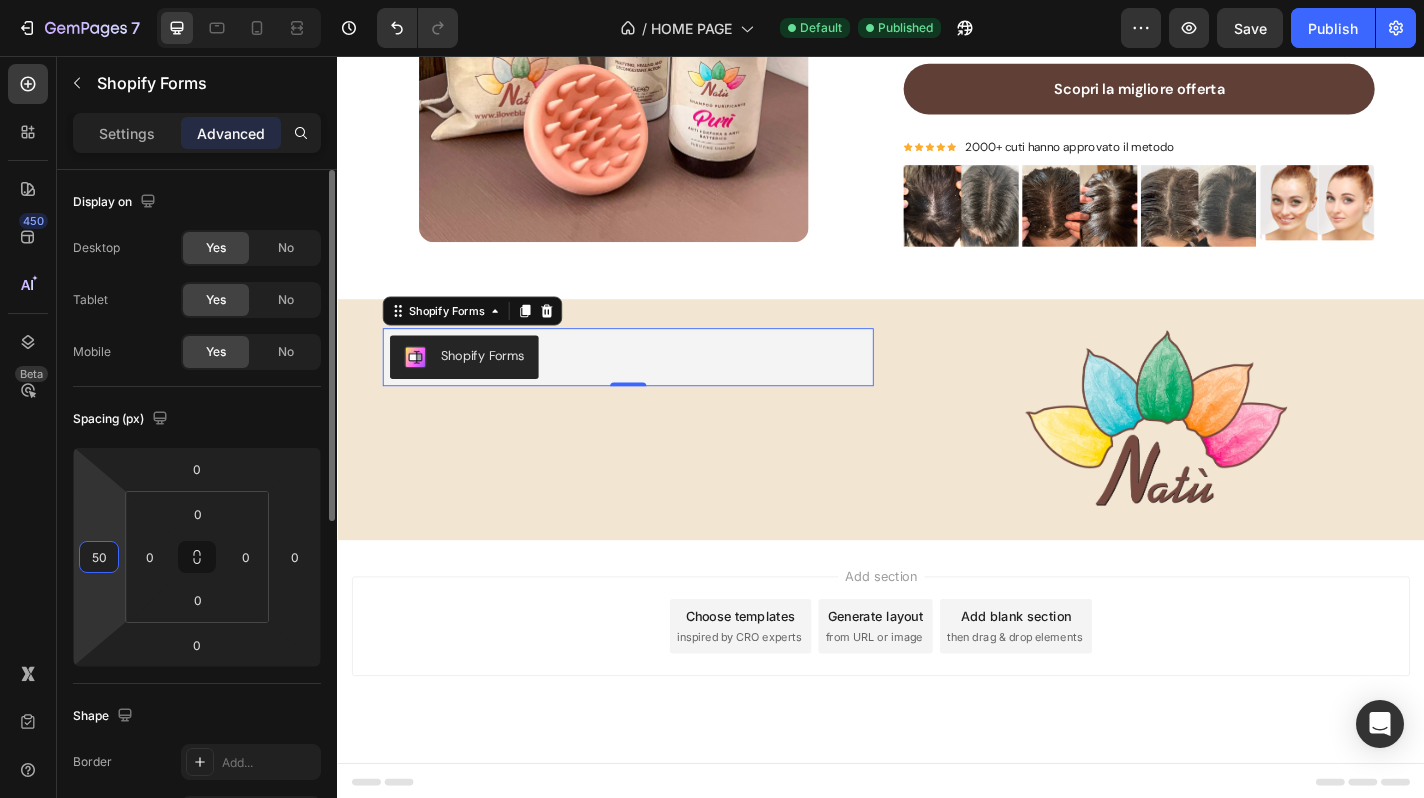 type on "5" 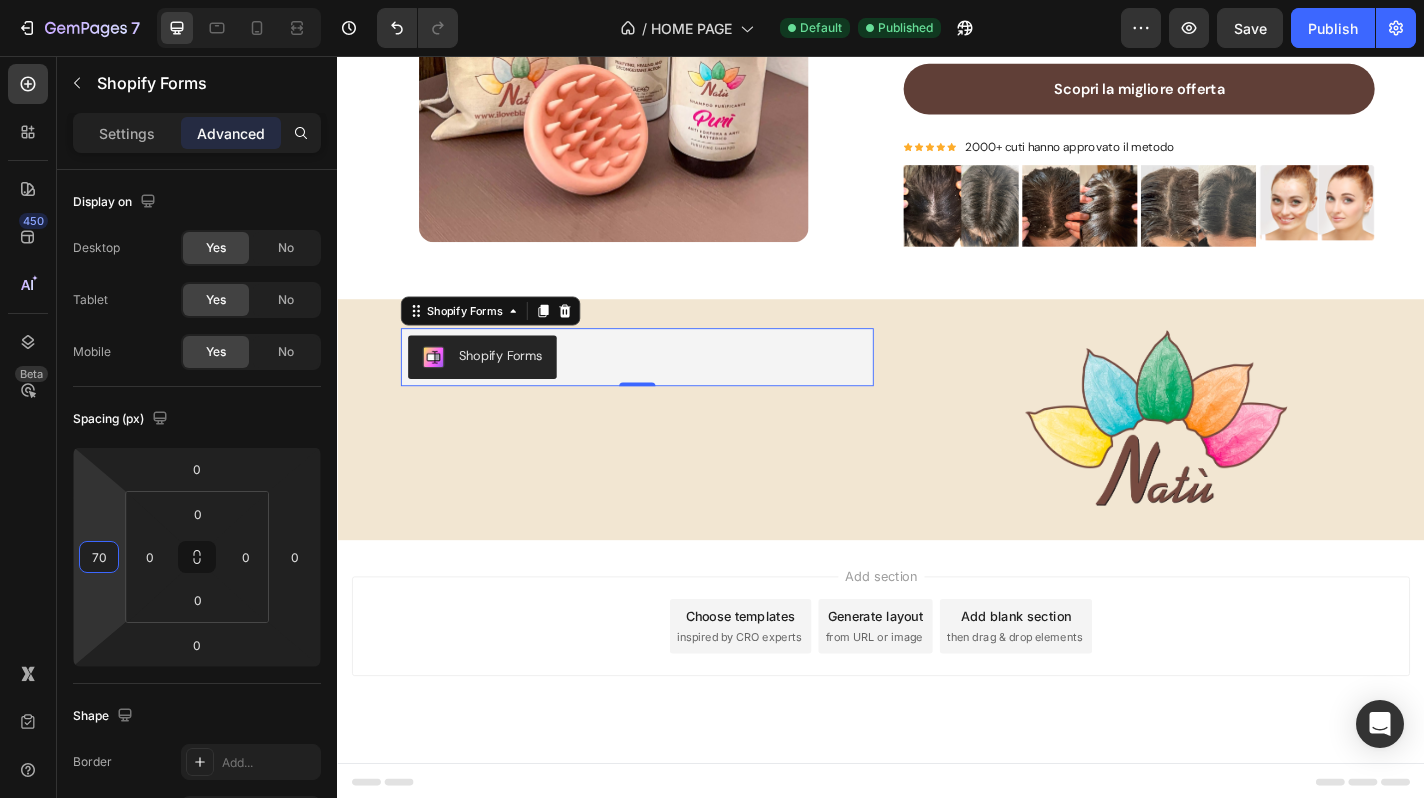 type on "7" 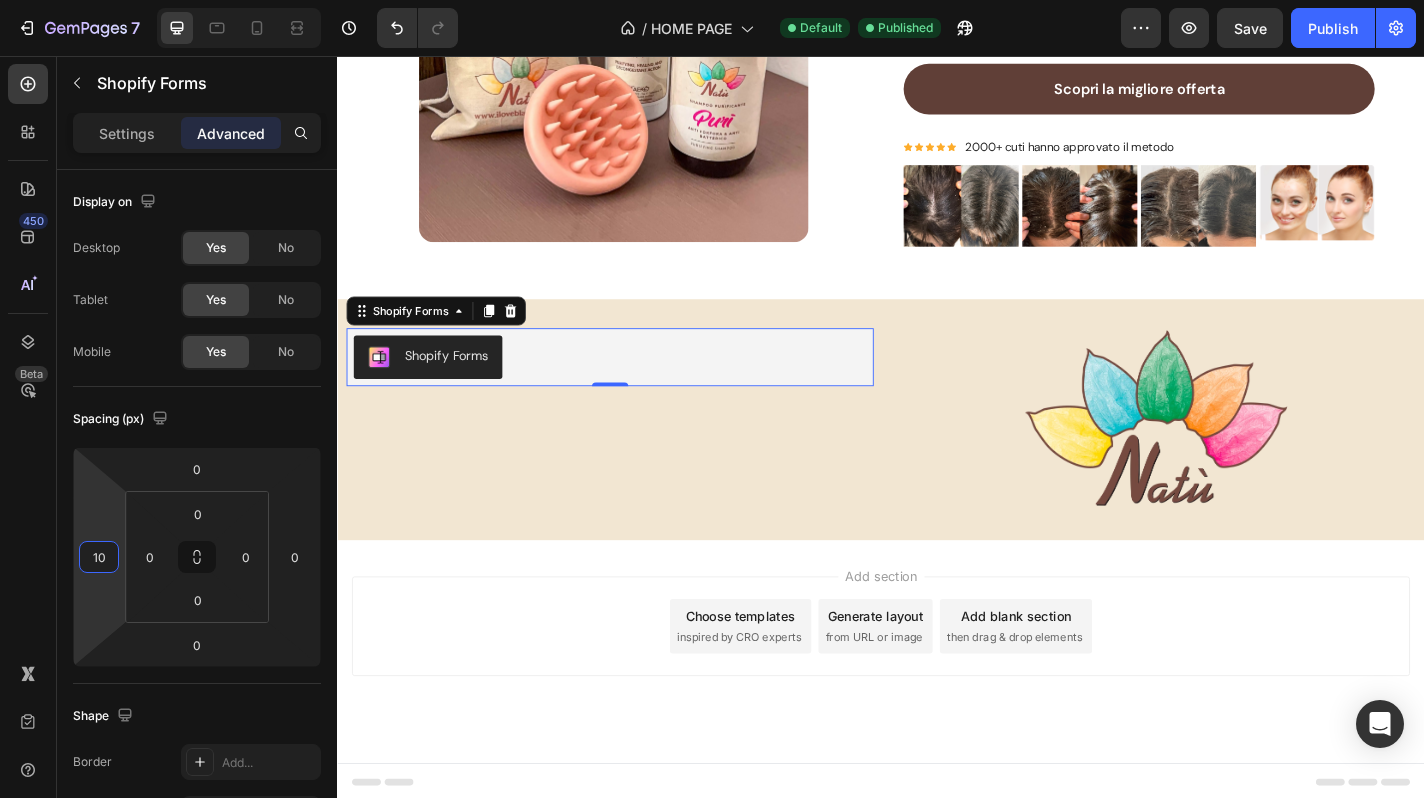type on "100" 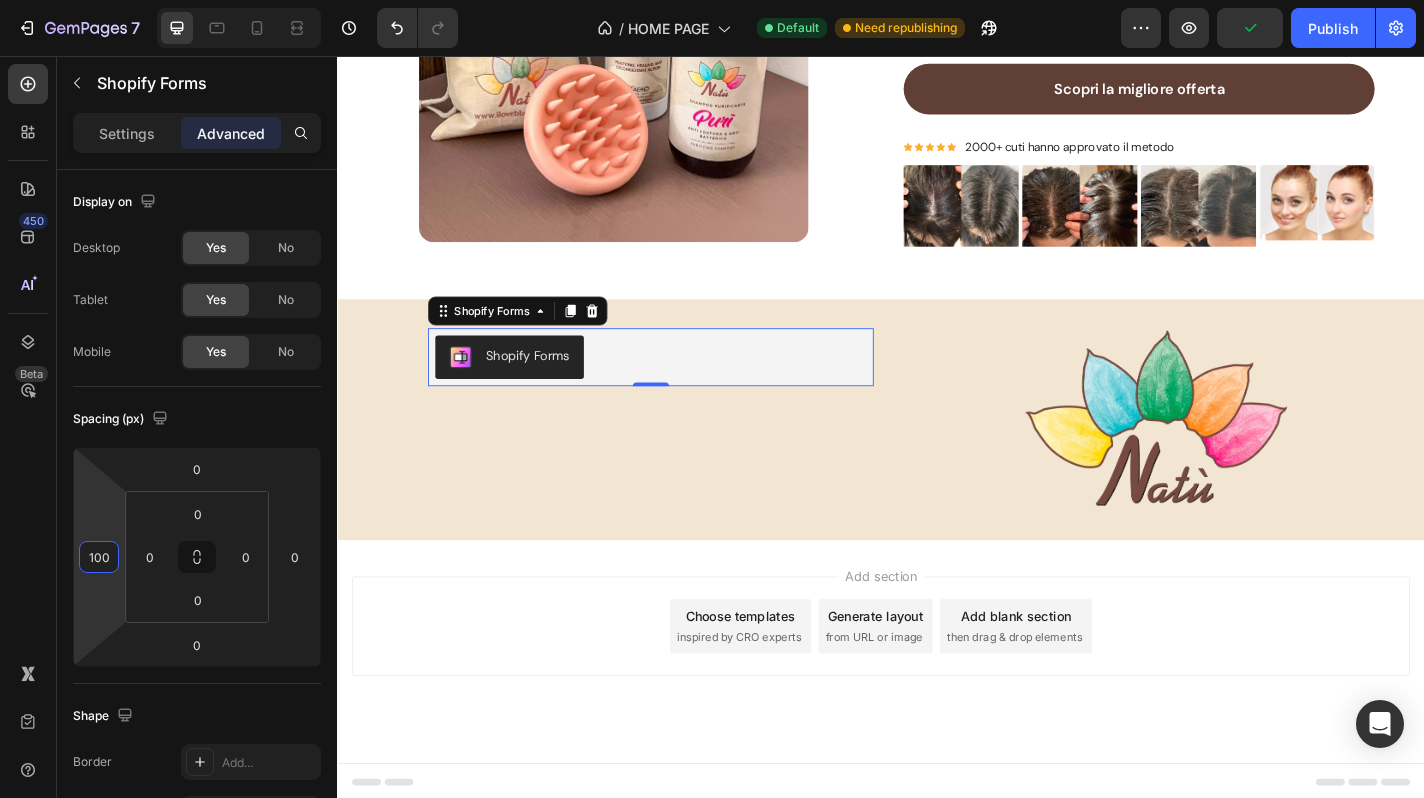 click on "Add section Choose templates inspired by CRO experts Generate layout from URL or image Add blank section then drag & drop elements" at bounding box center [937, 714] 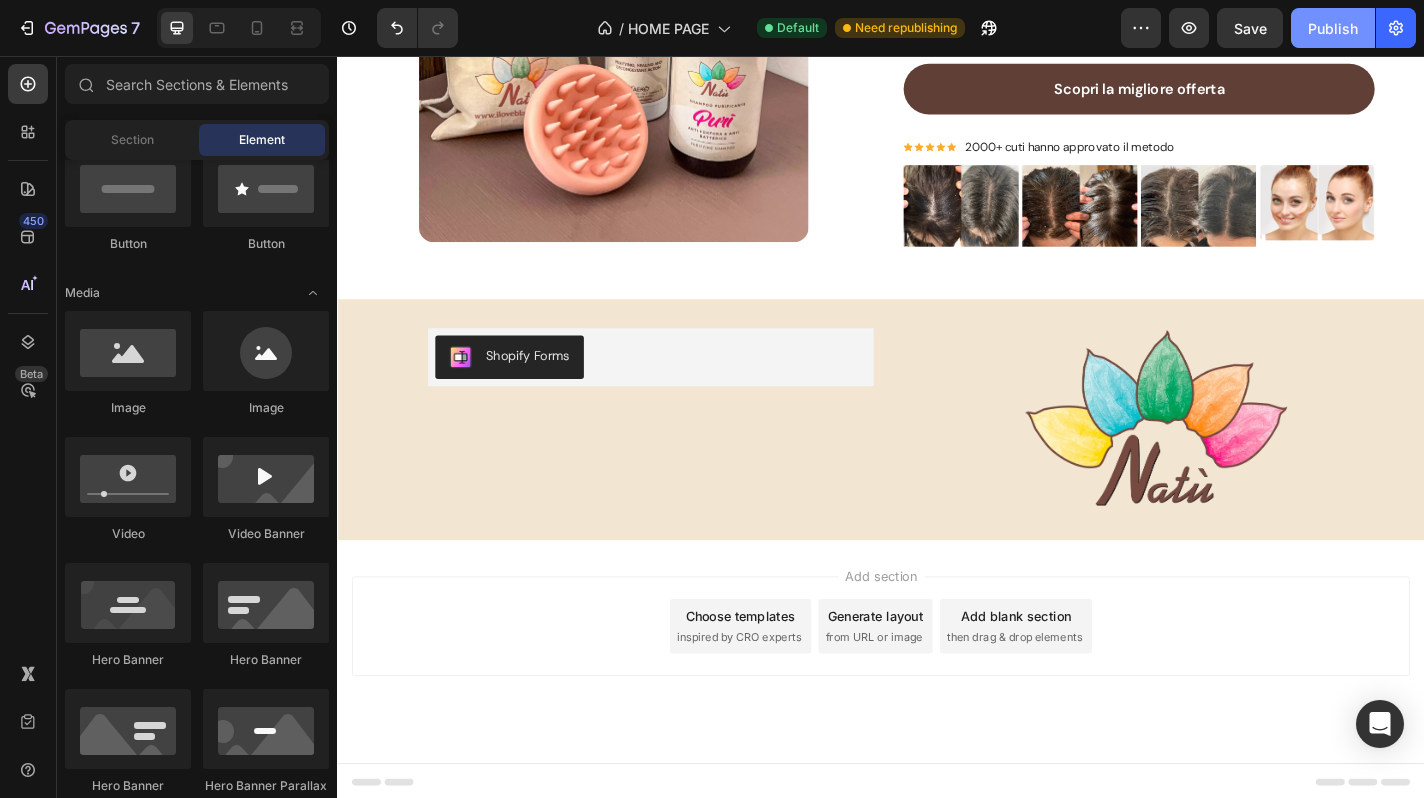 click on "Publish" at bounding box center (1333, 28) 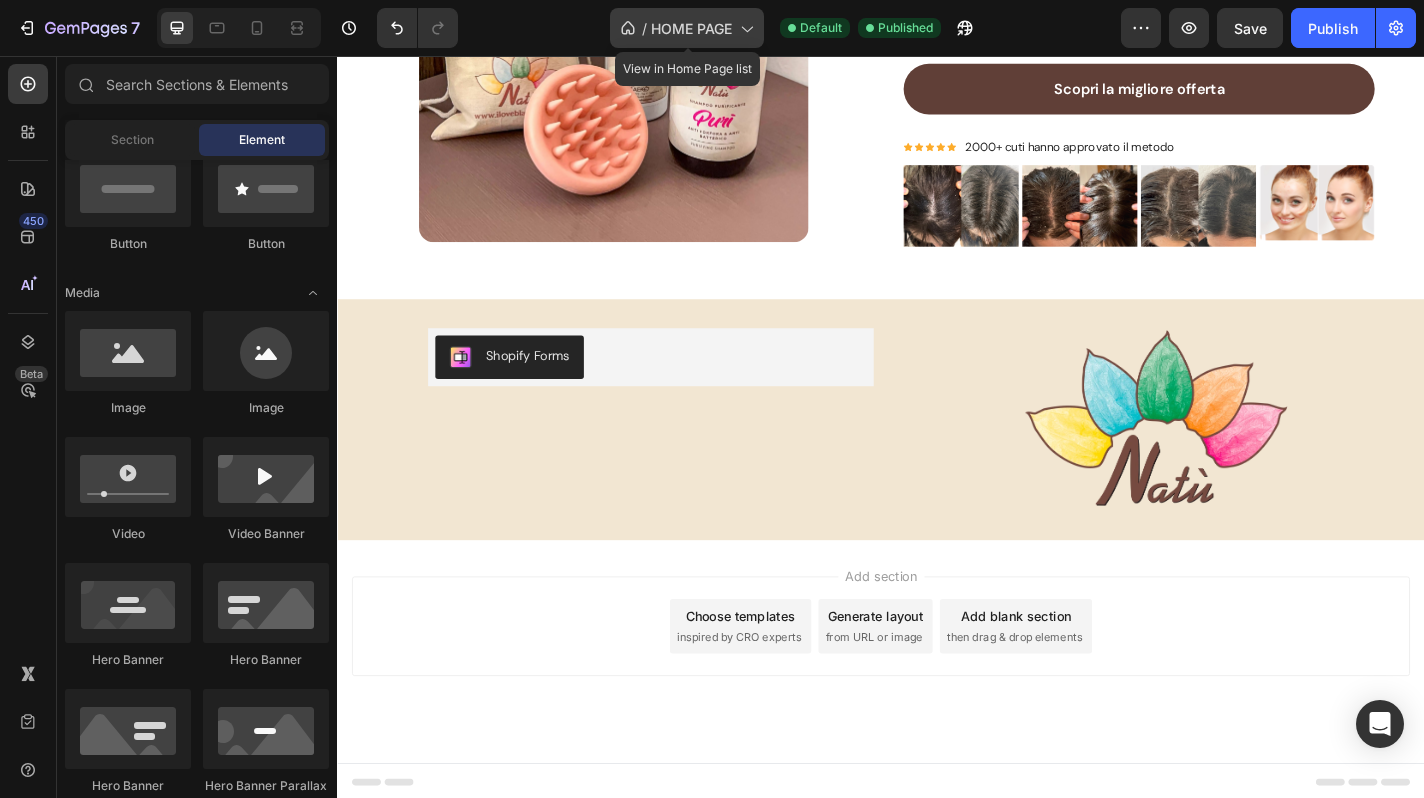 click 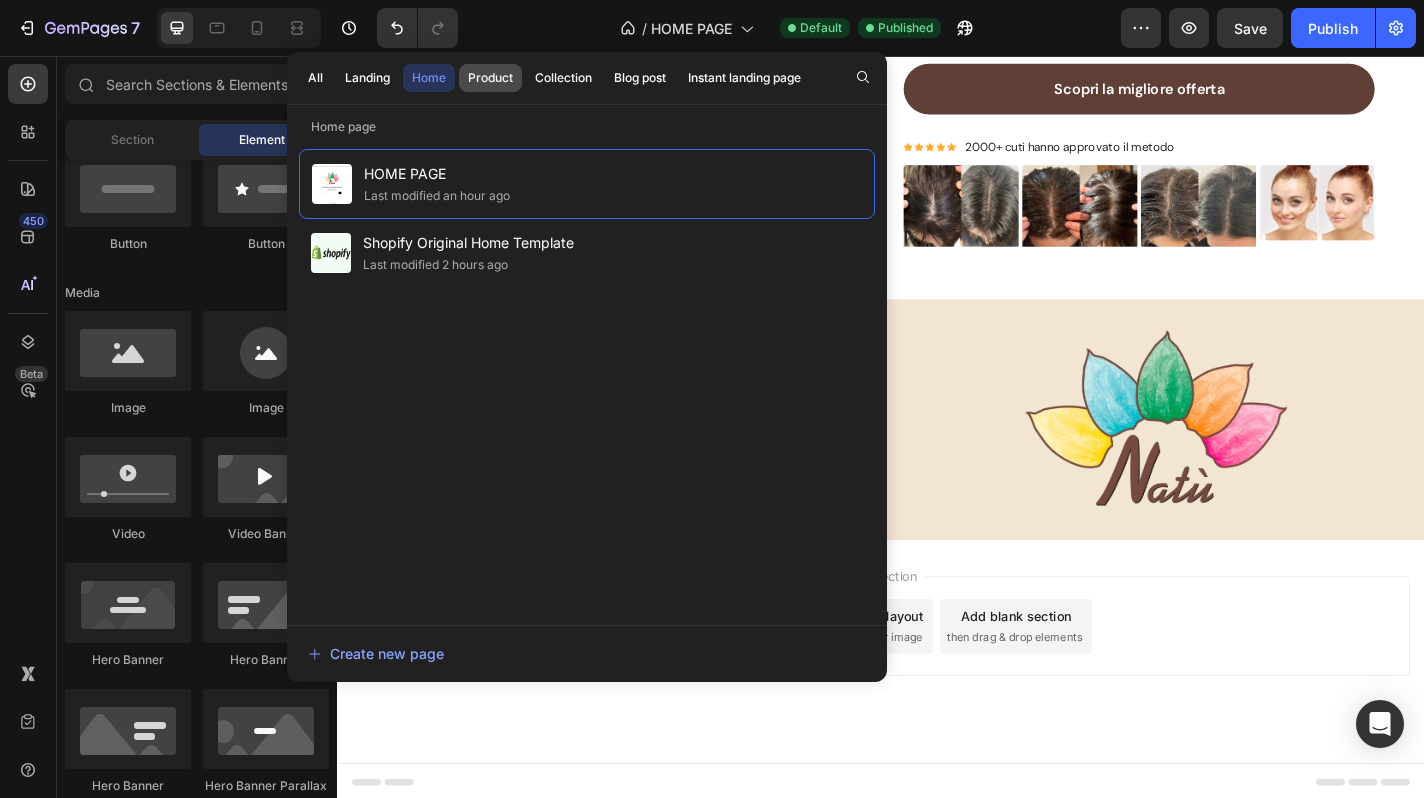 click on "Product" at bounding box center [490, 78] 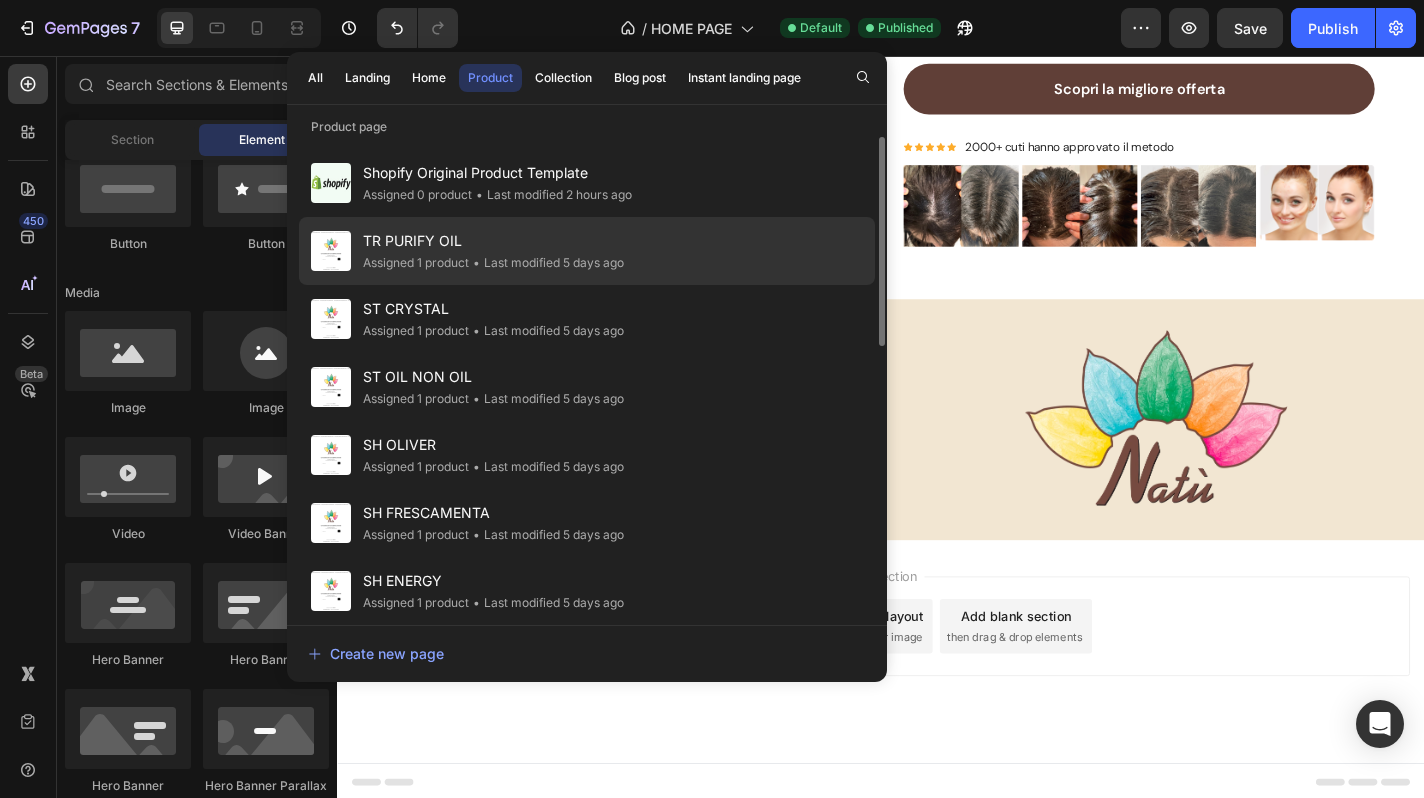 click on "TR PURIFY OIL" at bounding box center [493, 241] 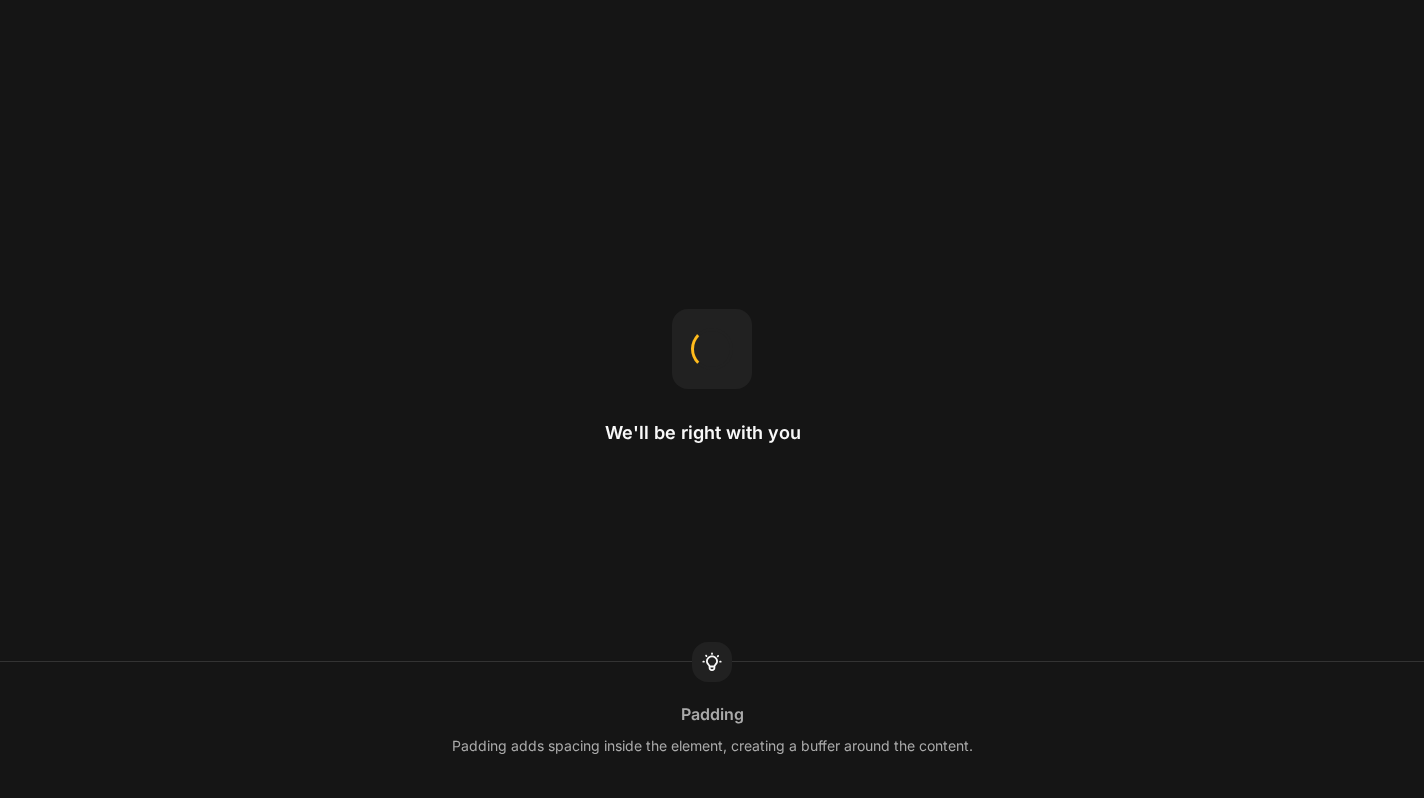 scroll, scrollTop: 0, scrollLeft: 0, axis: both 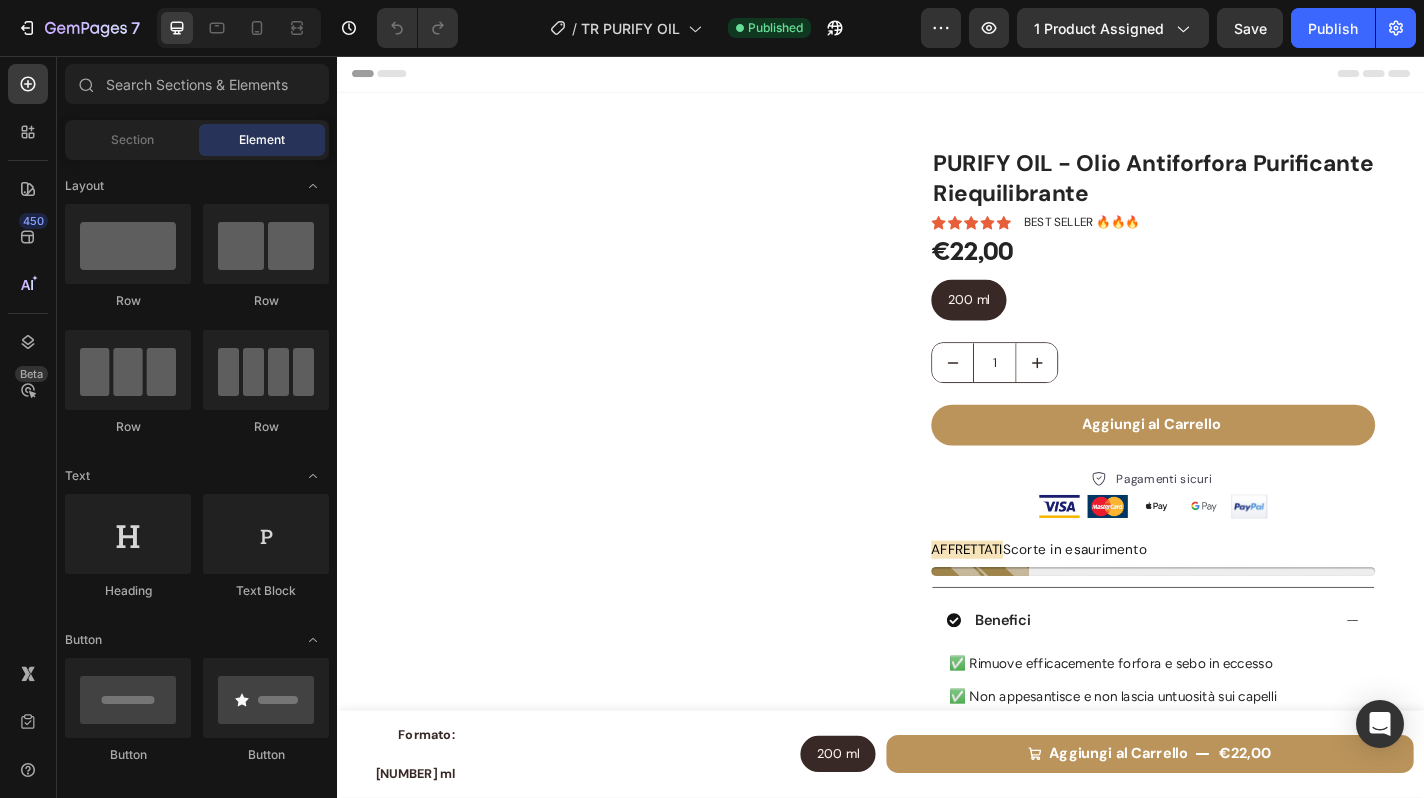 radio on "false" 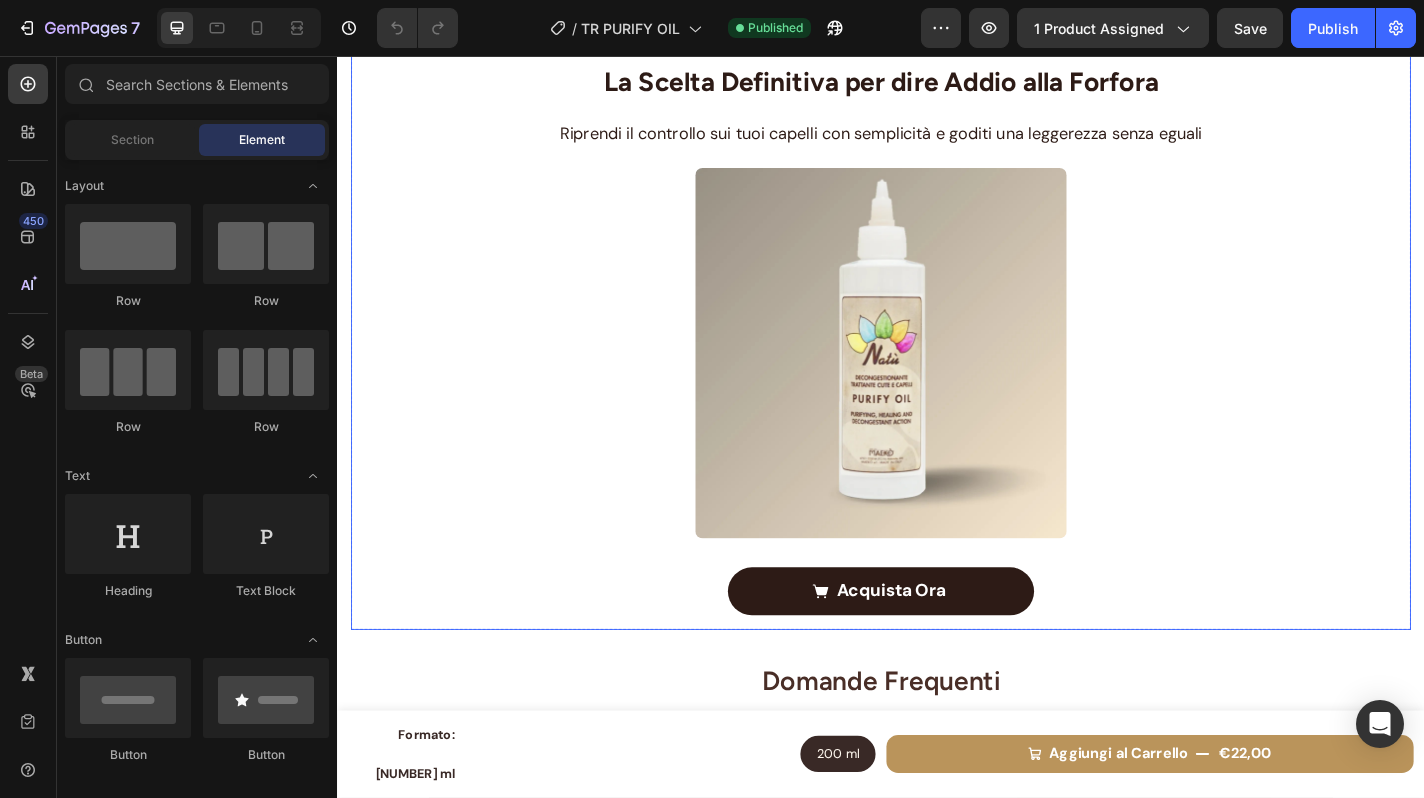 scroll, scrollTop: 4235, scrollLeft: 0, axis: vertical 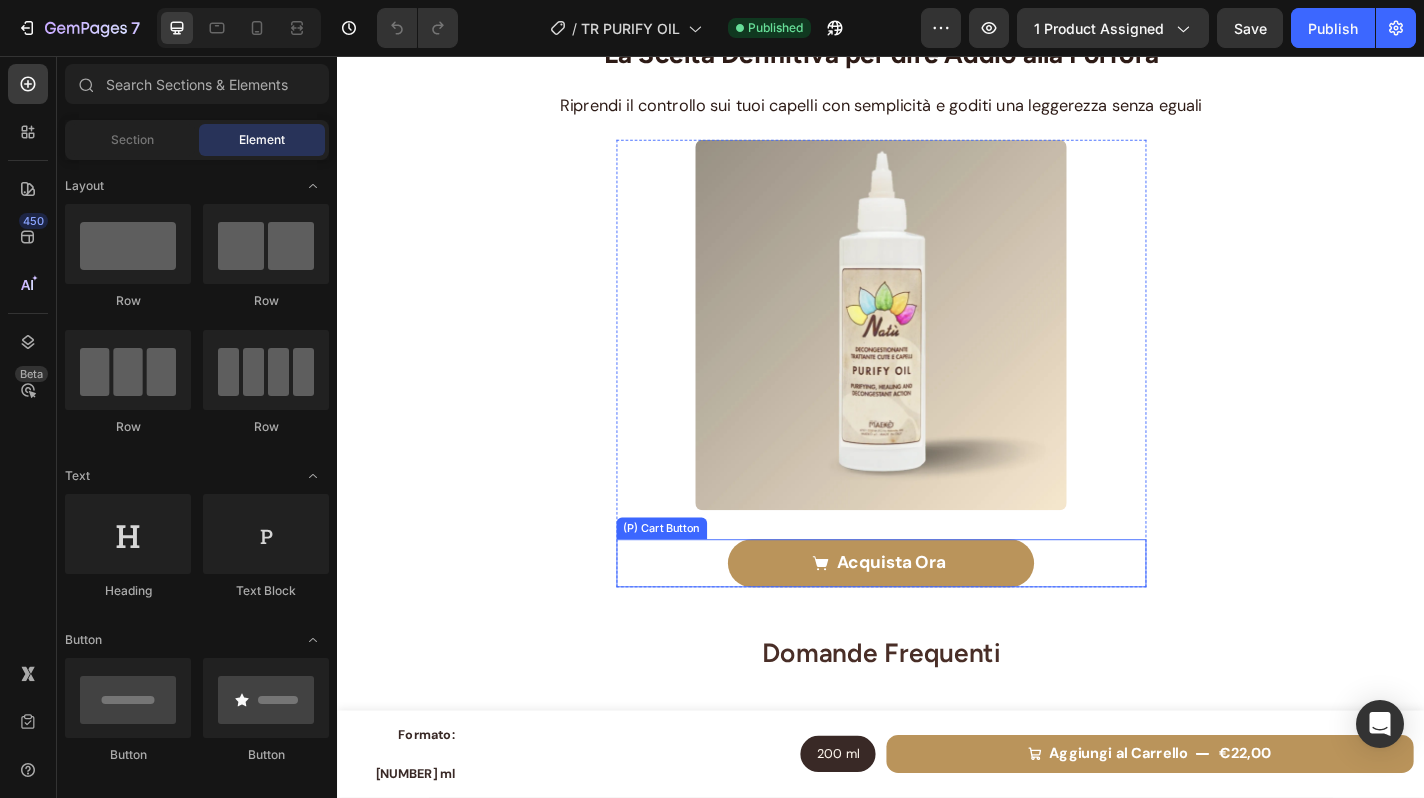 click on "Acquista Ora" at bounding box center [937, 616] 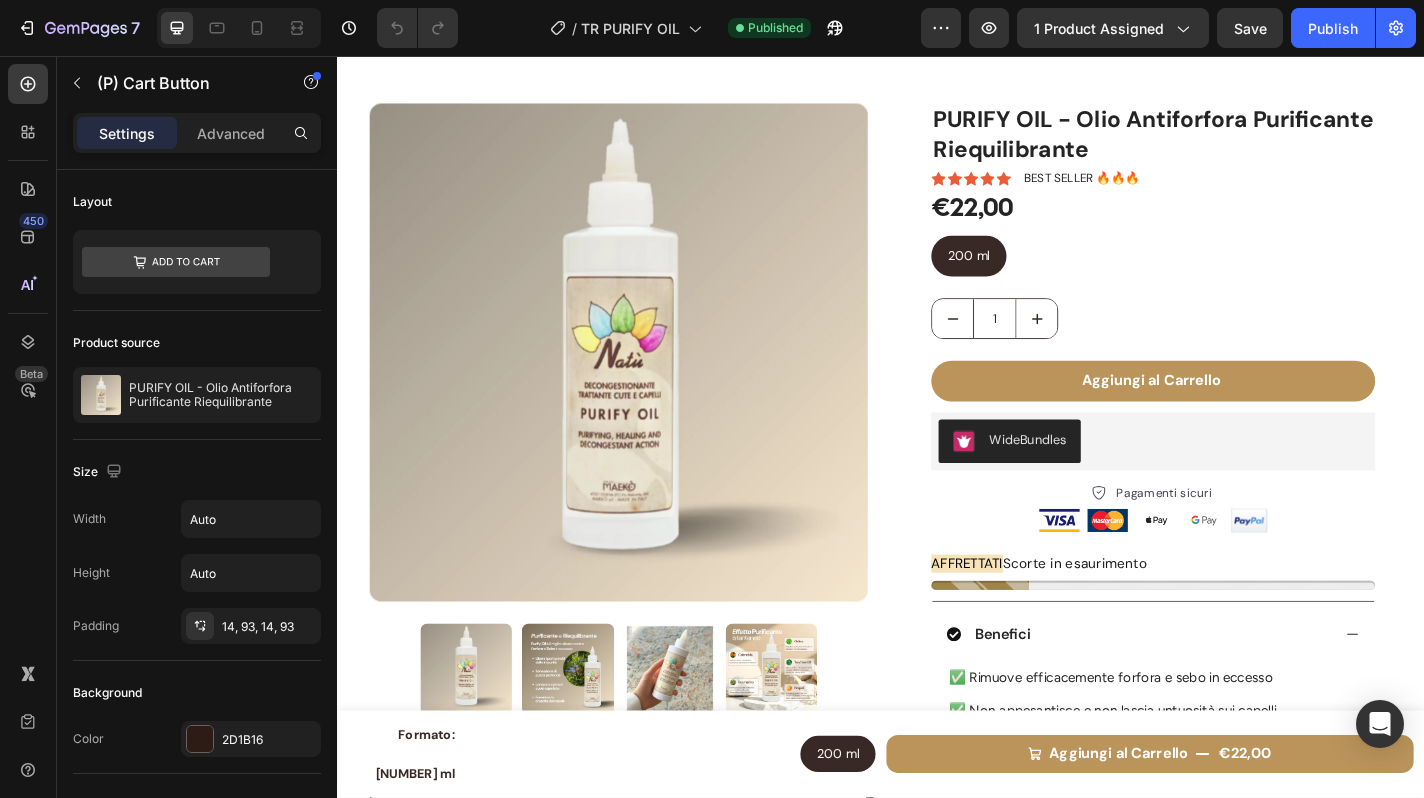 scroll, scrollTop: 0, scrollLeft: 0, axis: both 